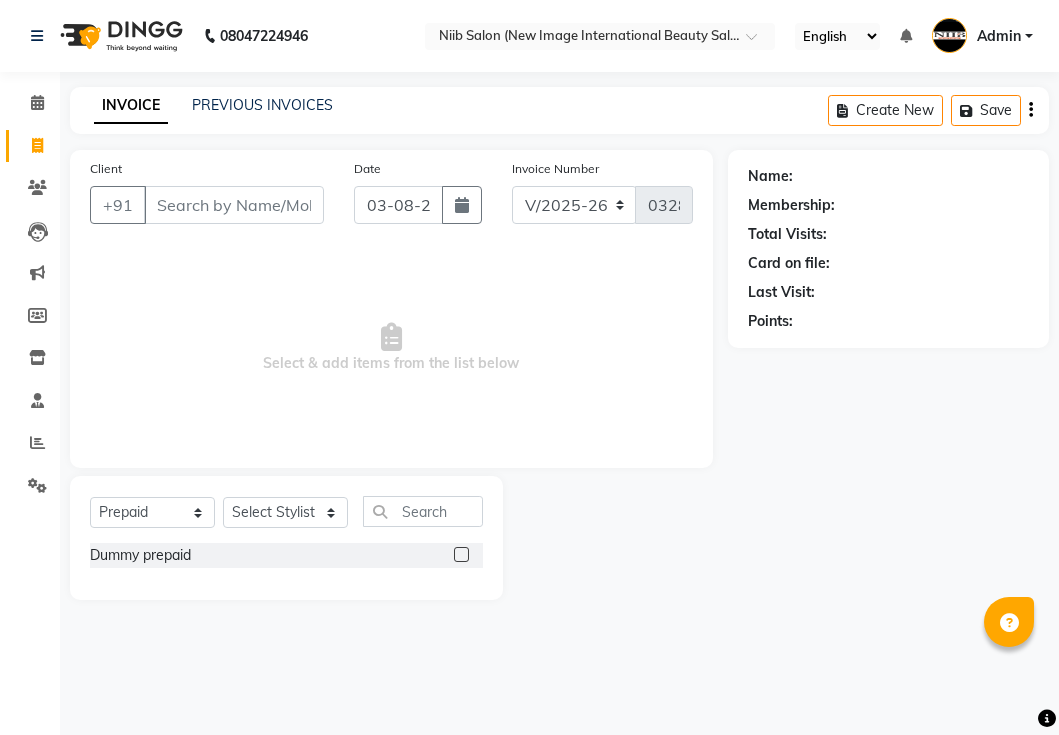 select on "5739" 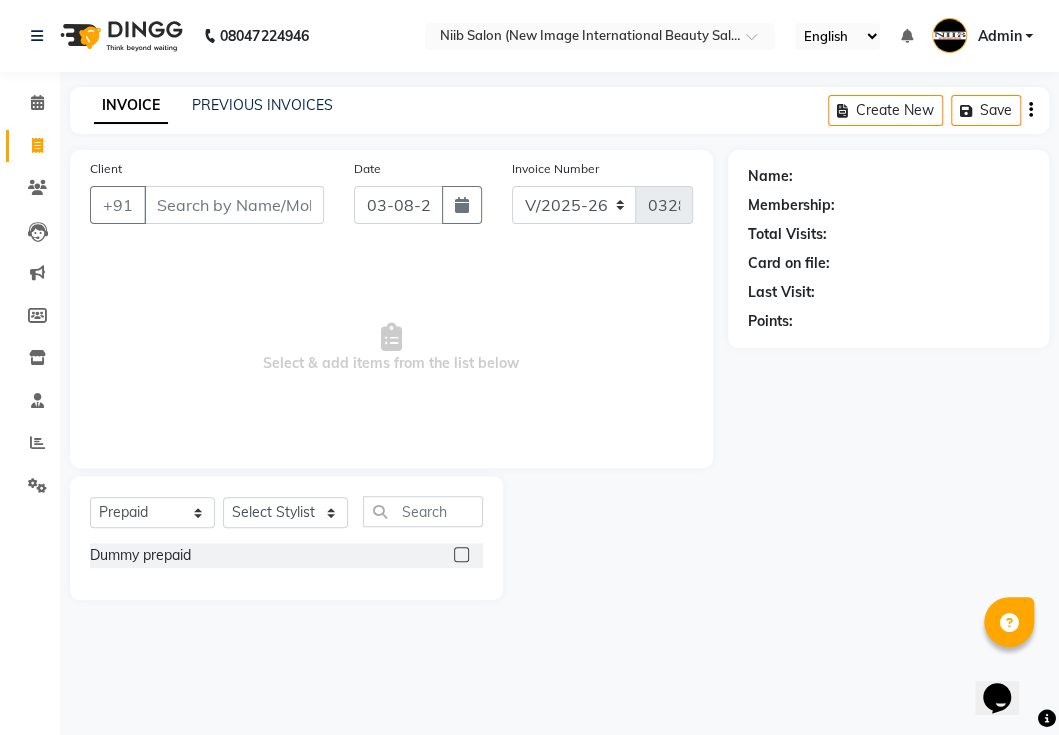 scroll, scrollTop: 0, scrollLeft: 0, axis: both 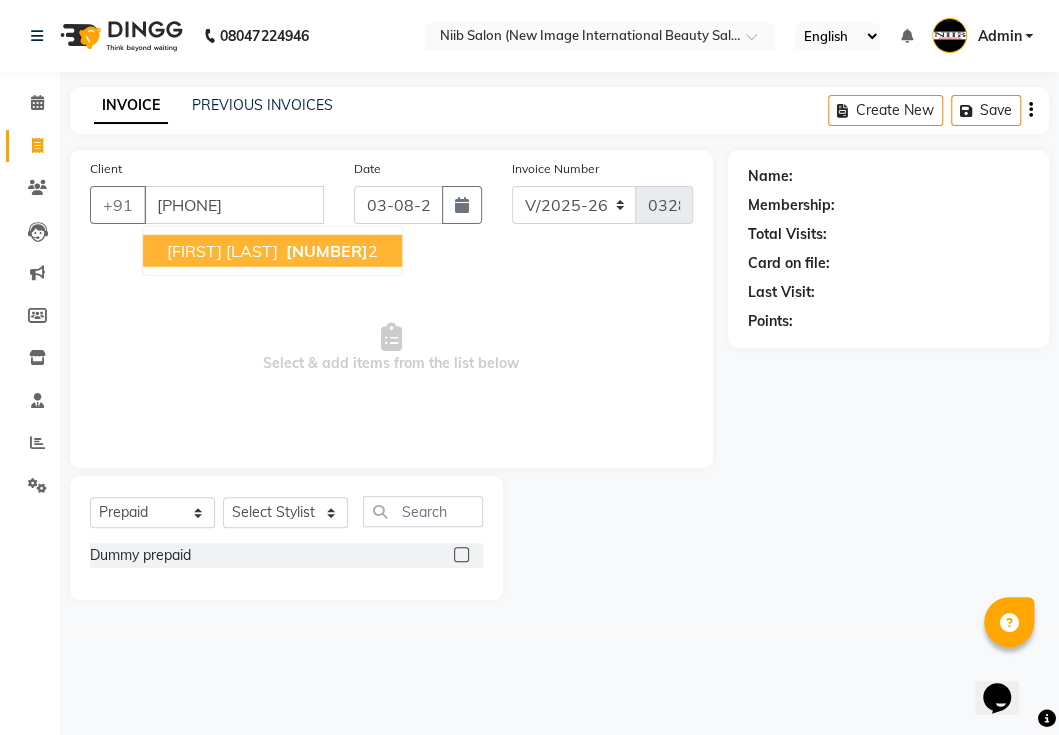 type on "[PHONE]" 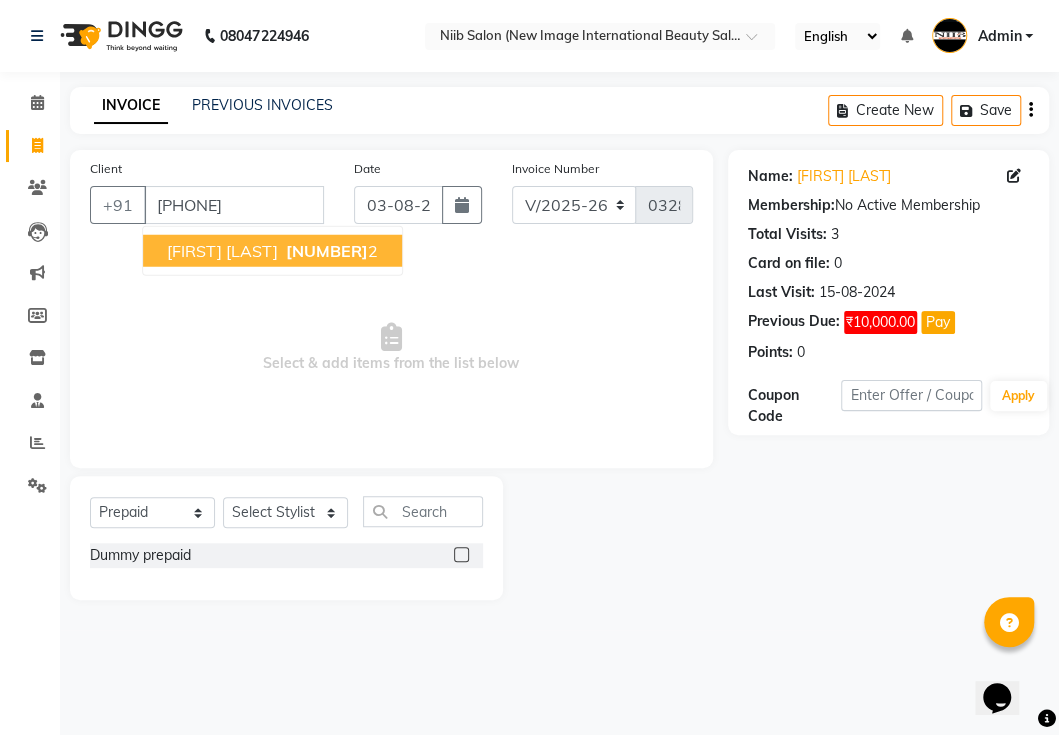 click on "[FIRST] [LAST]" at bounding box center (222, 251) 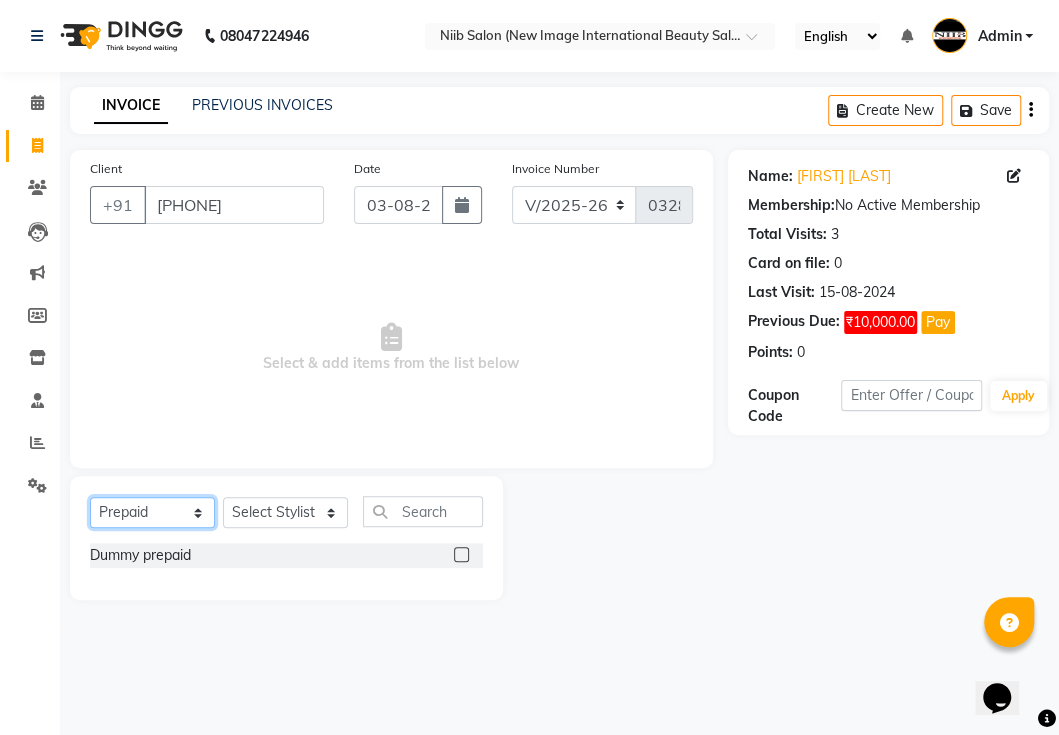 click on "Select  Service  Product  Membership  Package Voucher Prepaid Gift Card" 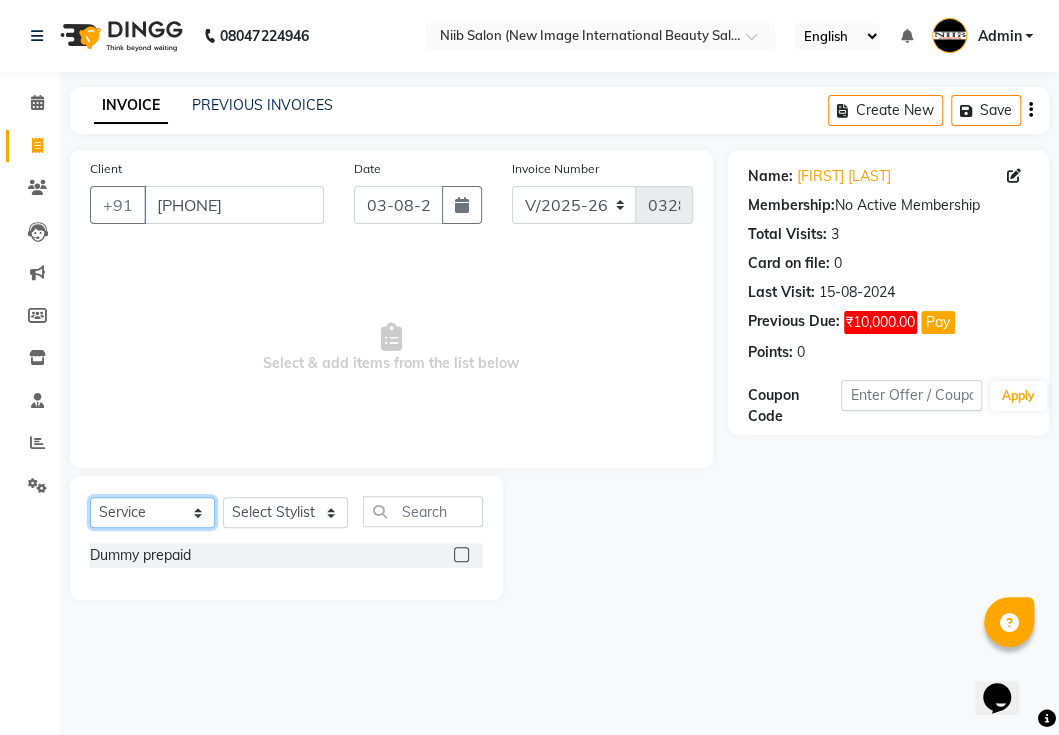 click on "Select  Service  Product  Membership  Package Voucher Prepaid Gift Card" 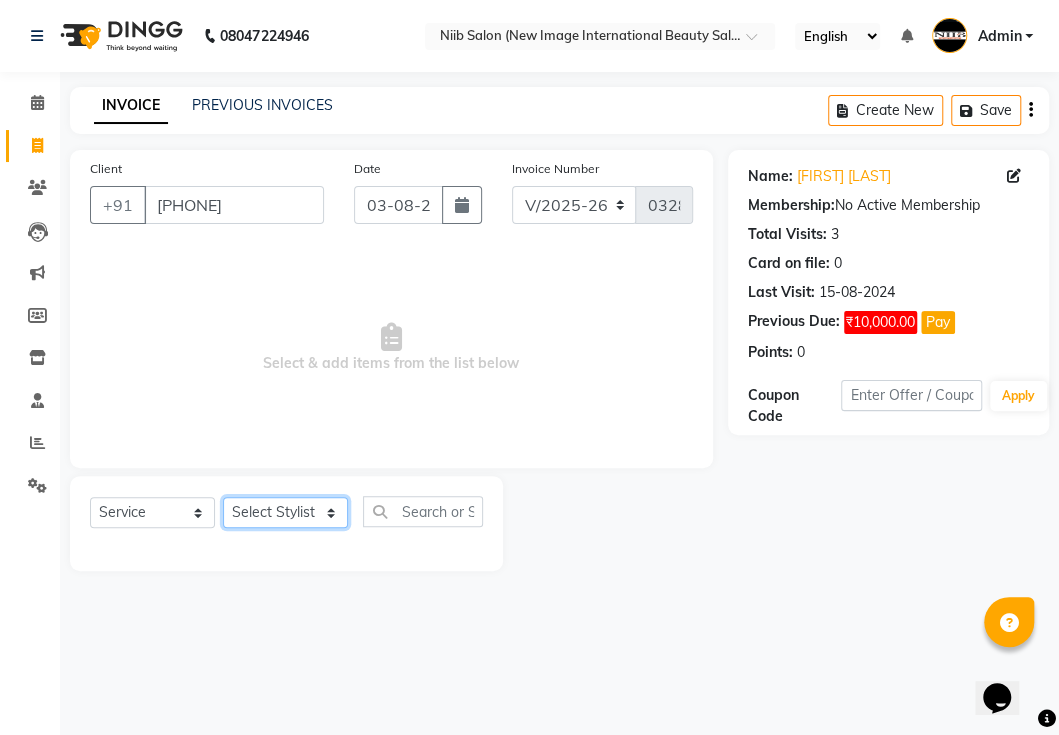 click on "Select Stylist binder  gouri  Jyoti kajal  komal spa beaution kulvir  rahul  [FIRST]  shivani sonal" 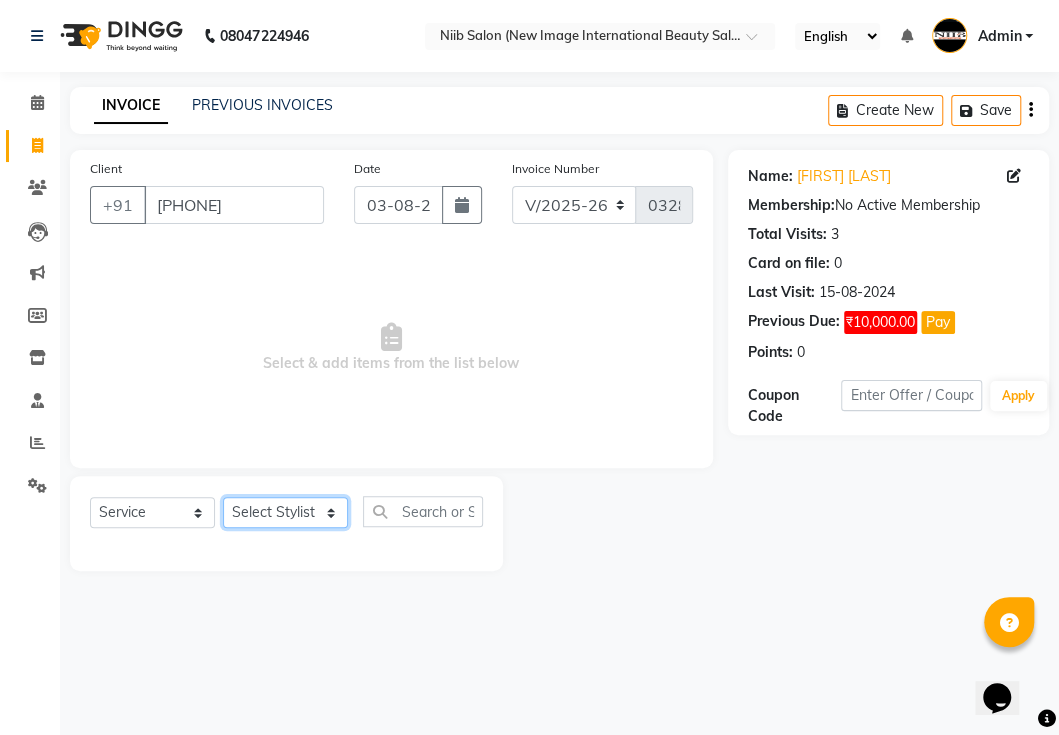 select on "59948" 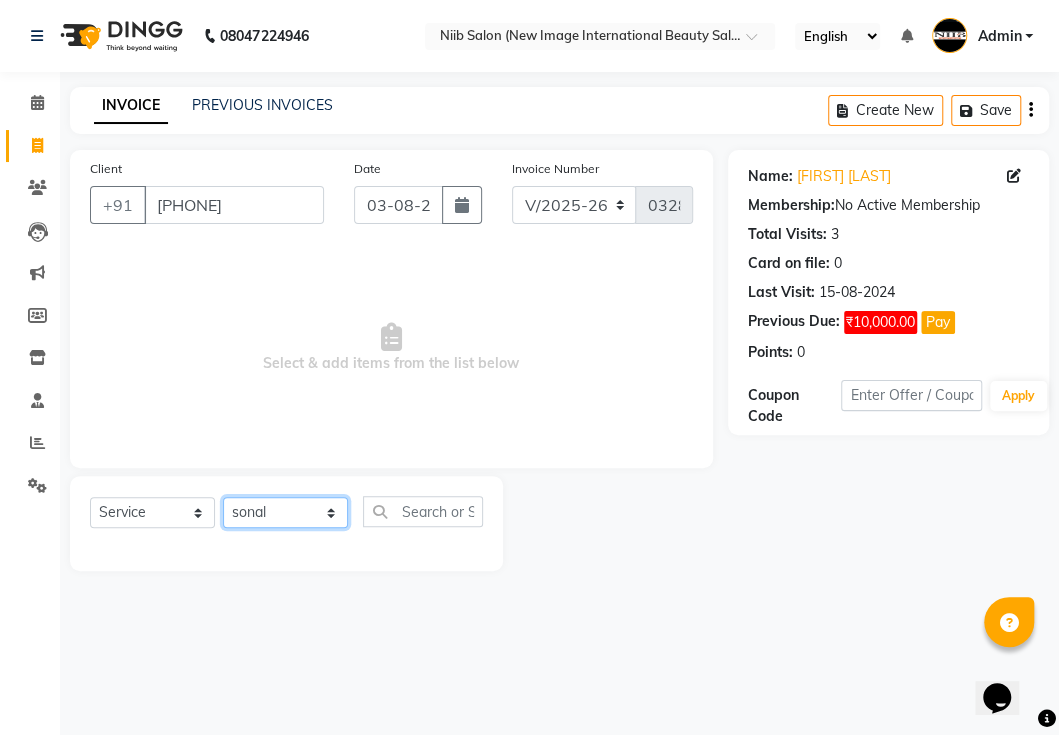 click on "Select Stylist binder  gouri  Jyoti kajal  komal spa beaution kulvir  rahul  [FIRST]  shivani sonal" 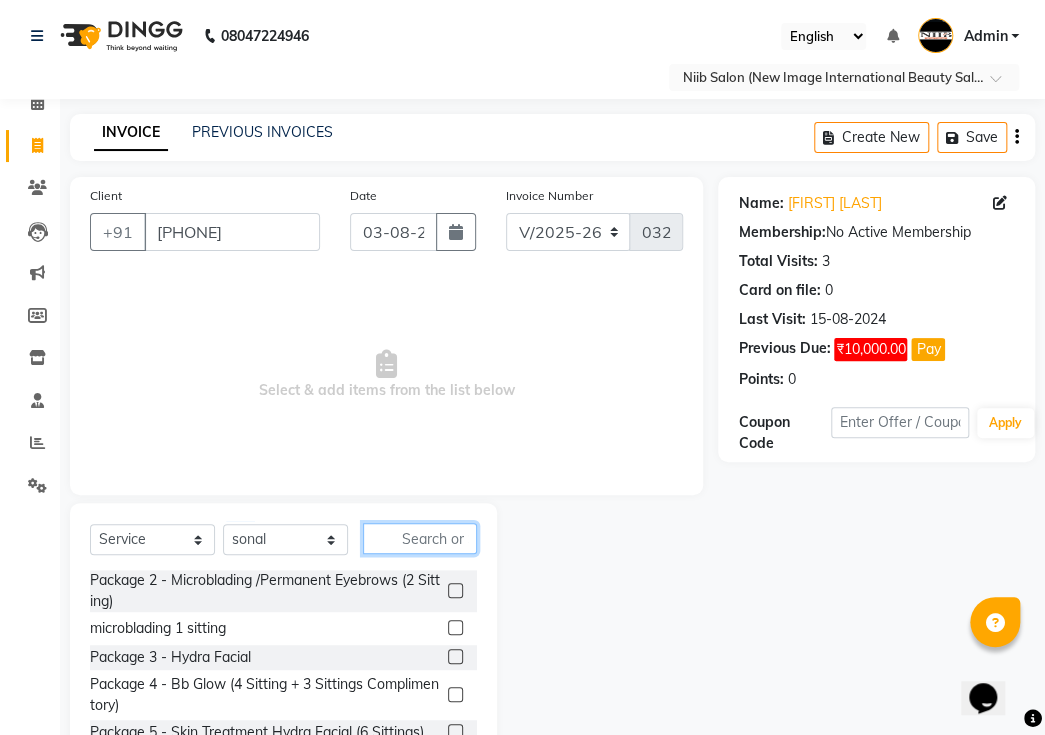 click 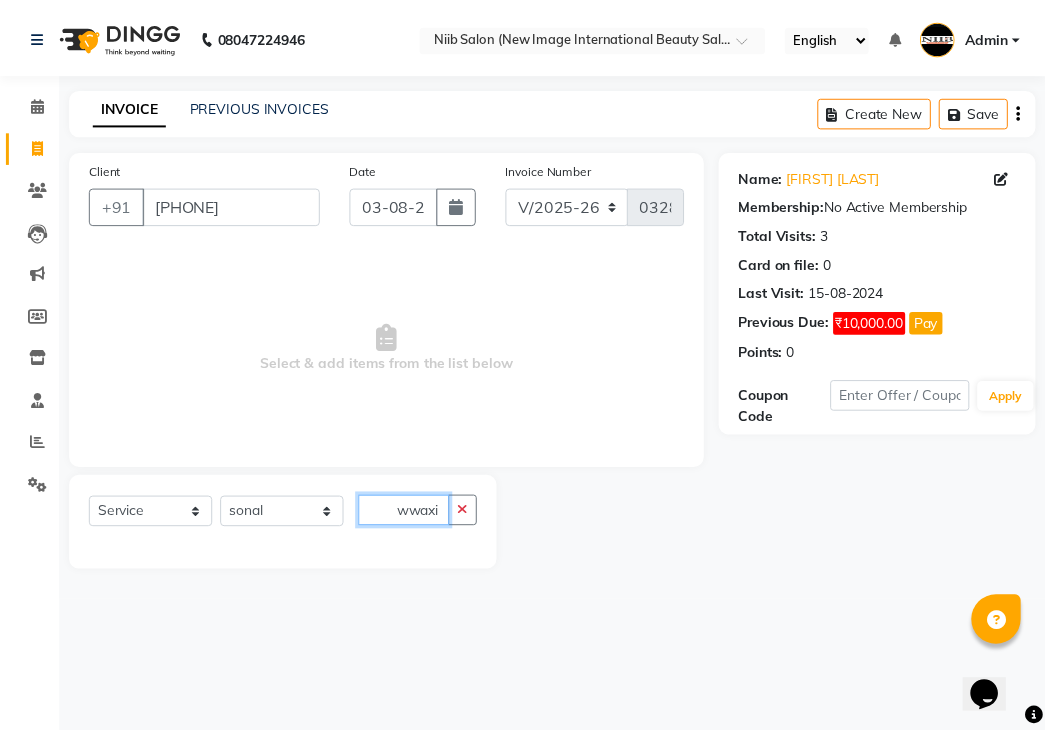 scroll, scrollTop: 0, scrollLeft: 0, axis: both 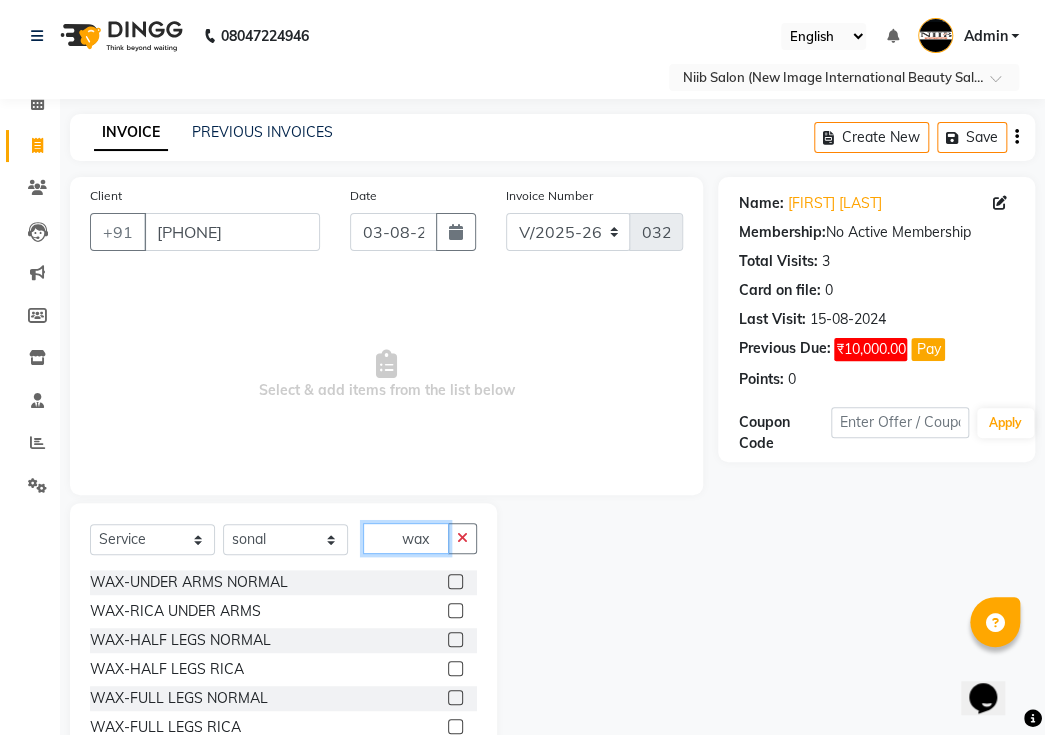 type on "wax" 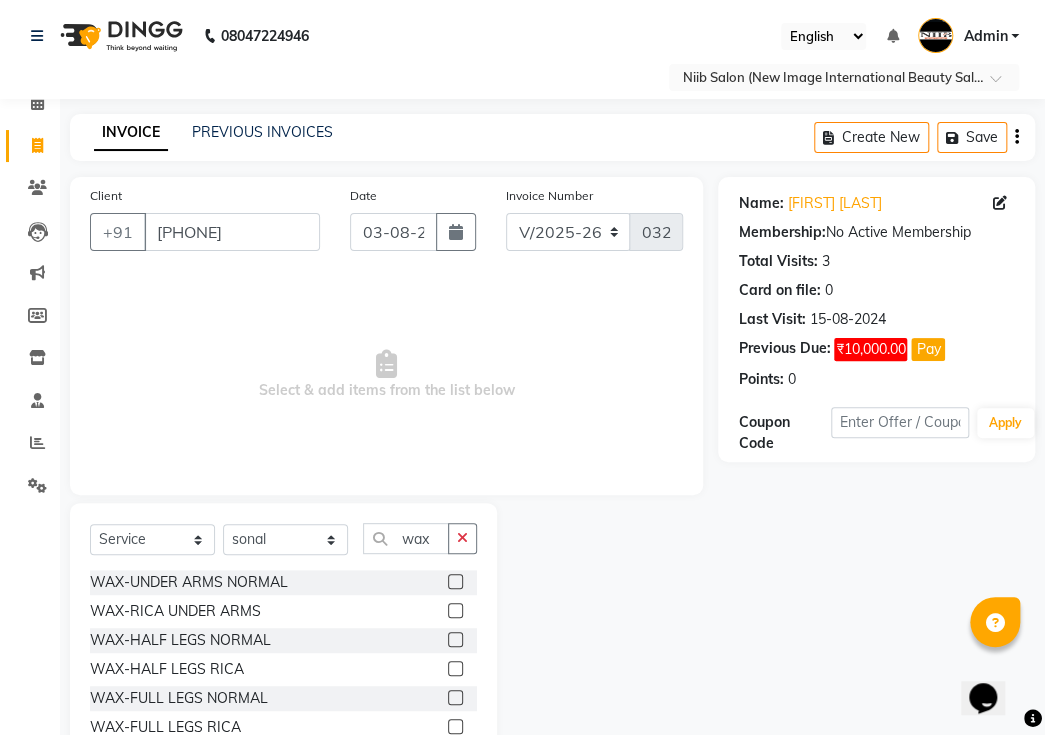 click 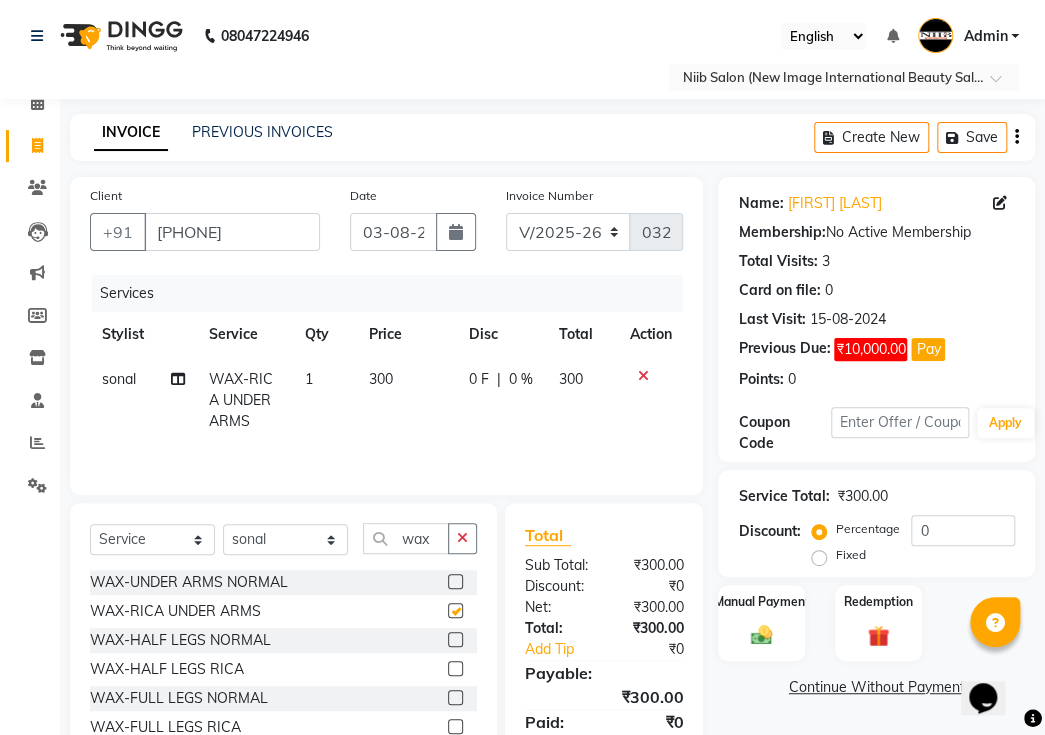 checkbox on "false" 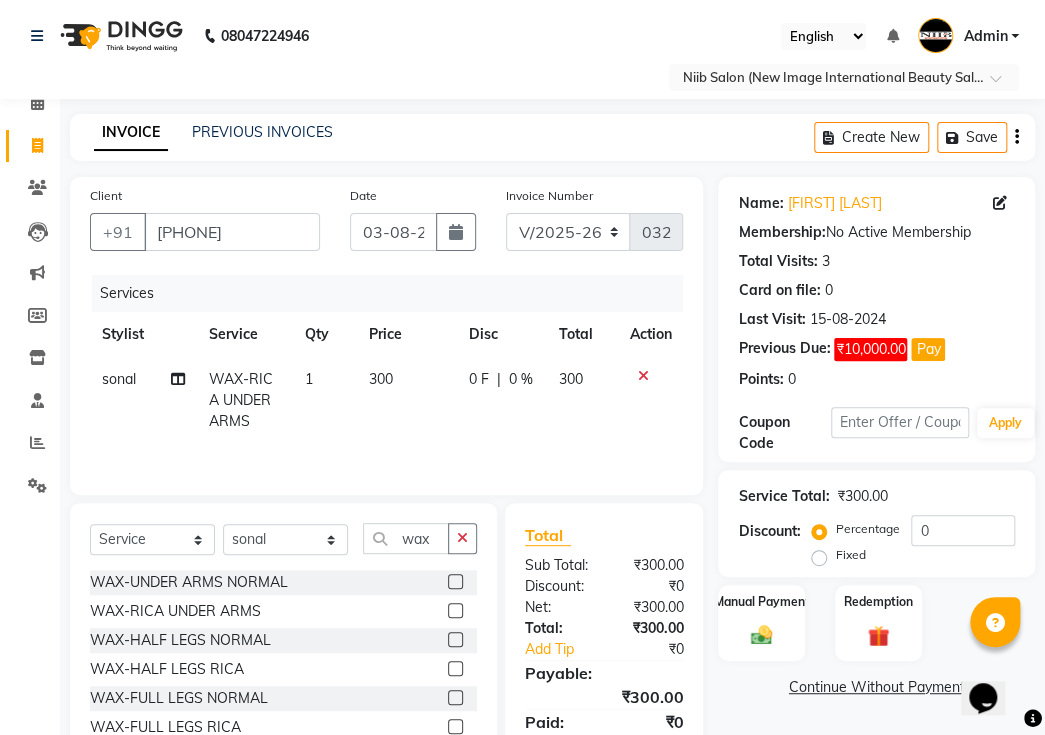 click 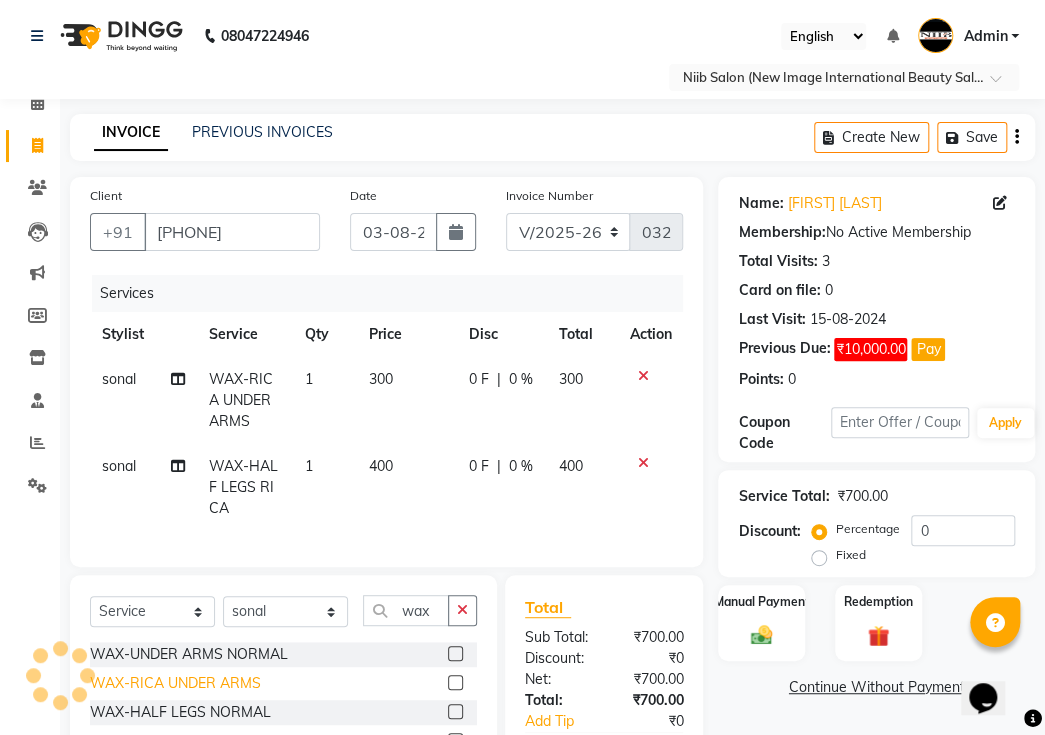 checkbox on "false" 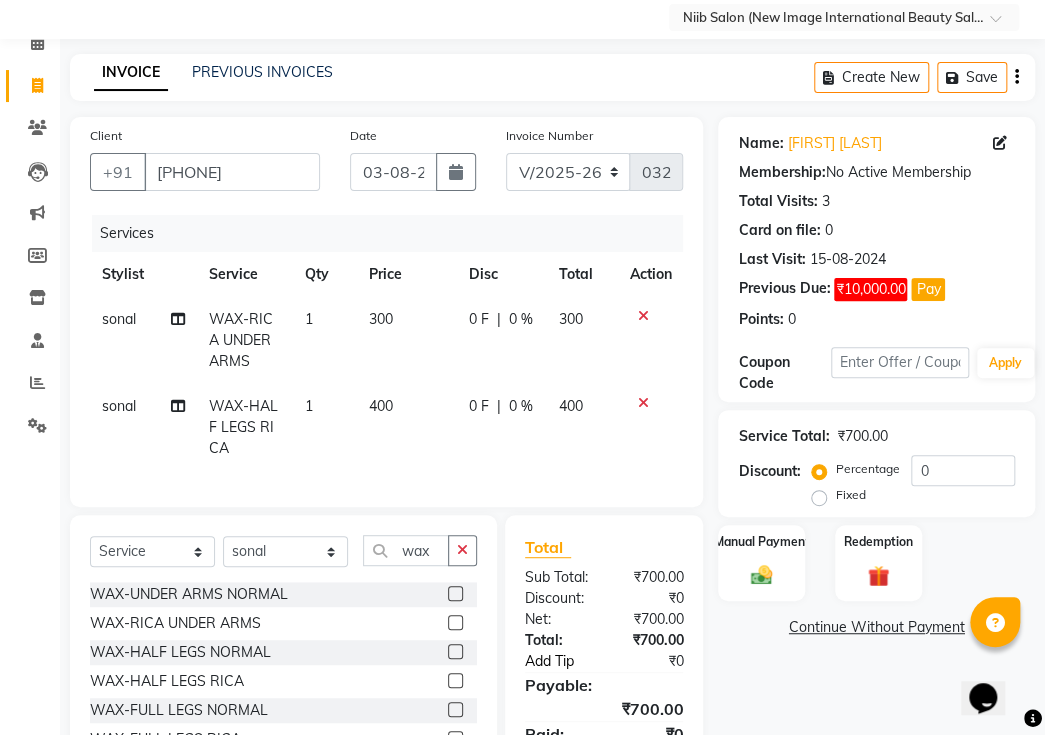 scroll, scrollTop: 90, scrollLeft: 0, axis: vertical 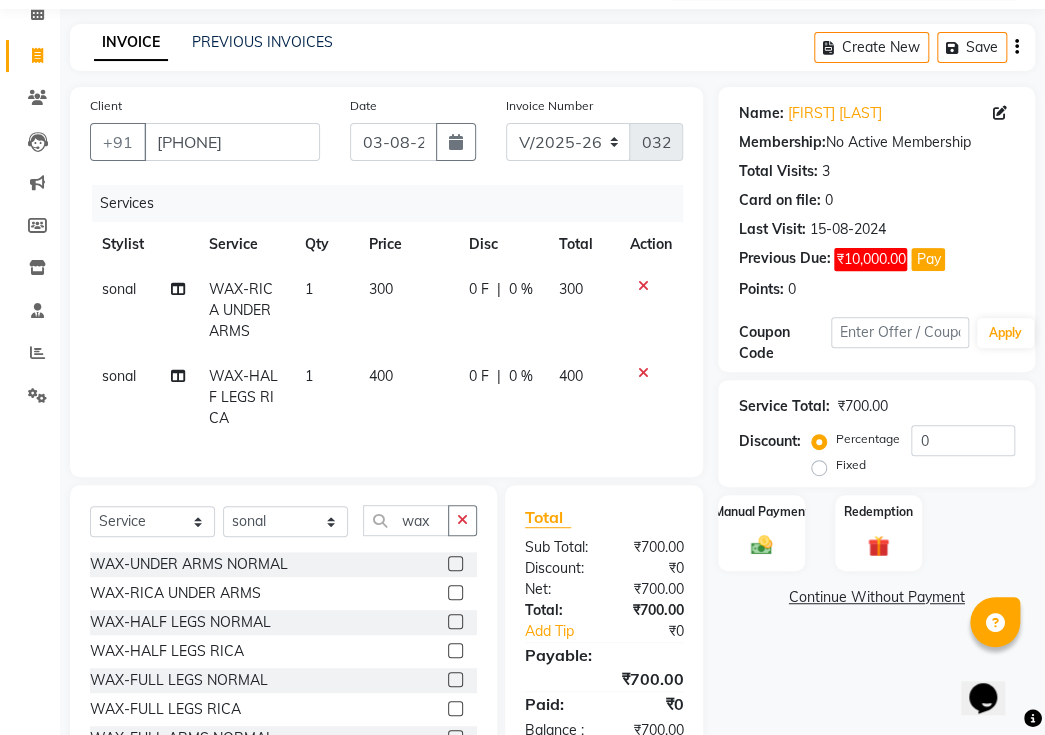 click 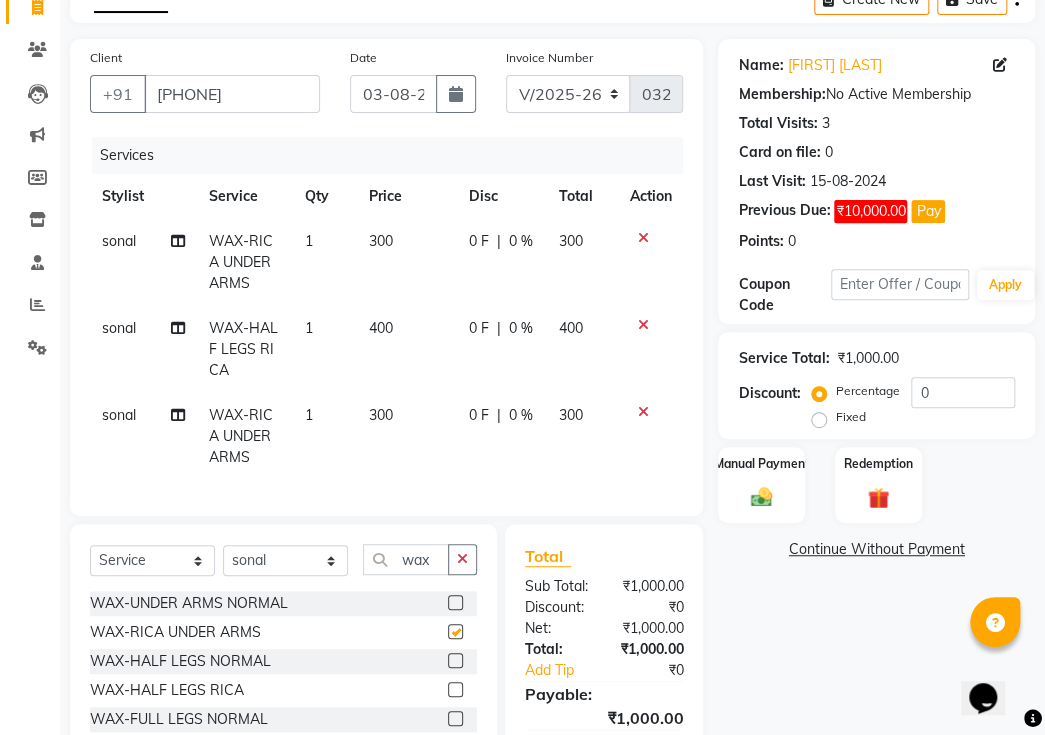 checkbox on "false" 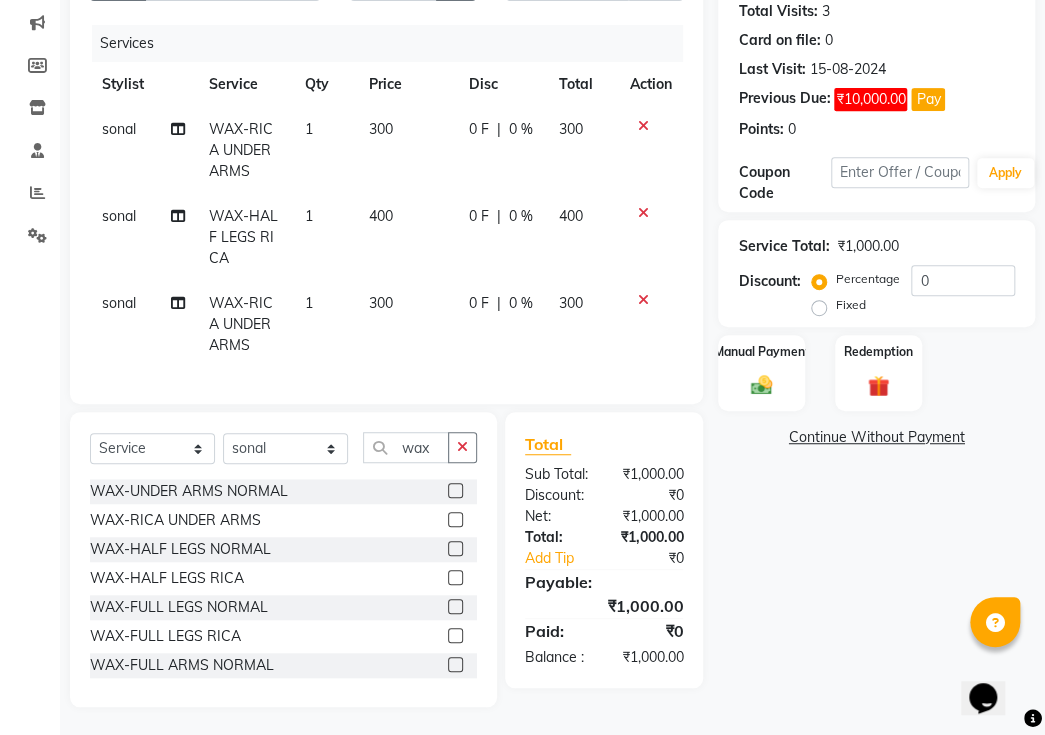 scroll, scrollTop: 261, scrollLeft: 0, axis: vertical 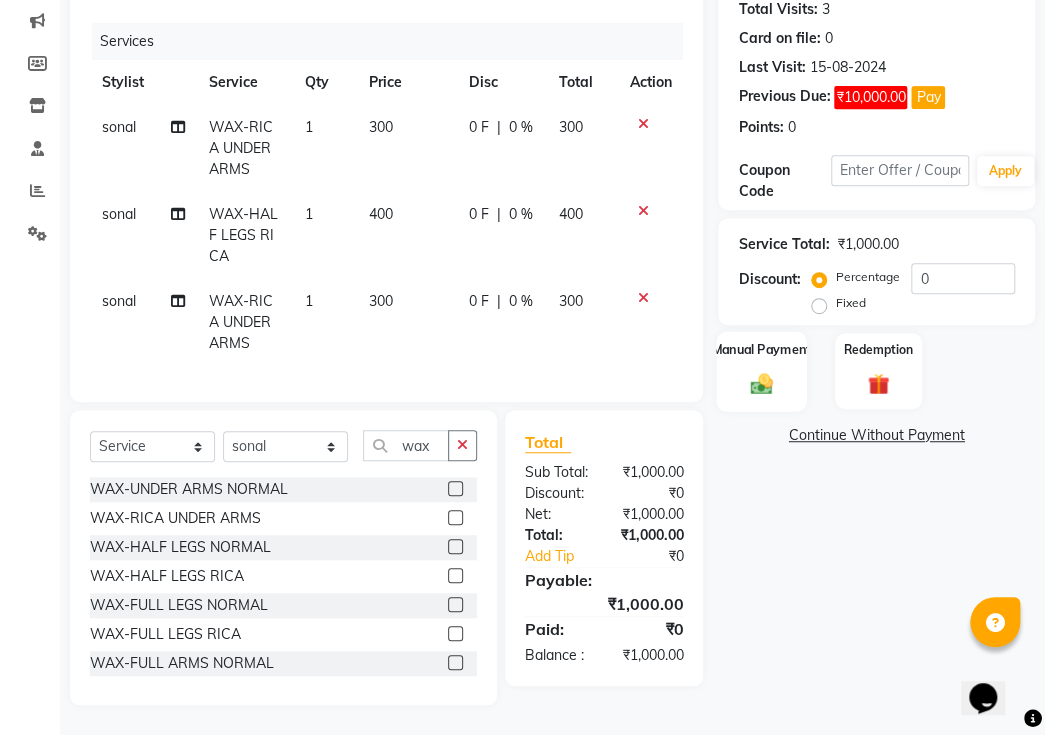 drag, startPoint x: 781, startPoint y: 339, endPoint x: 795, endPoint y: 358, distance: 23.600847 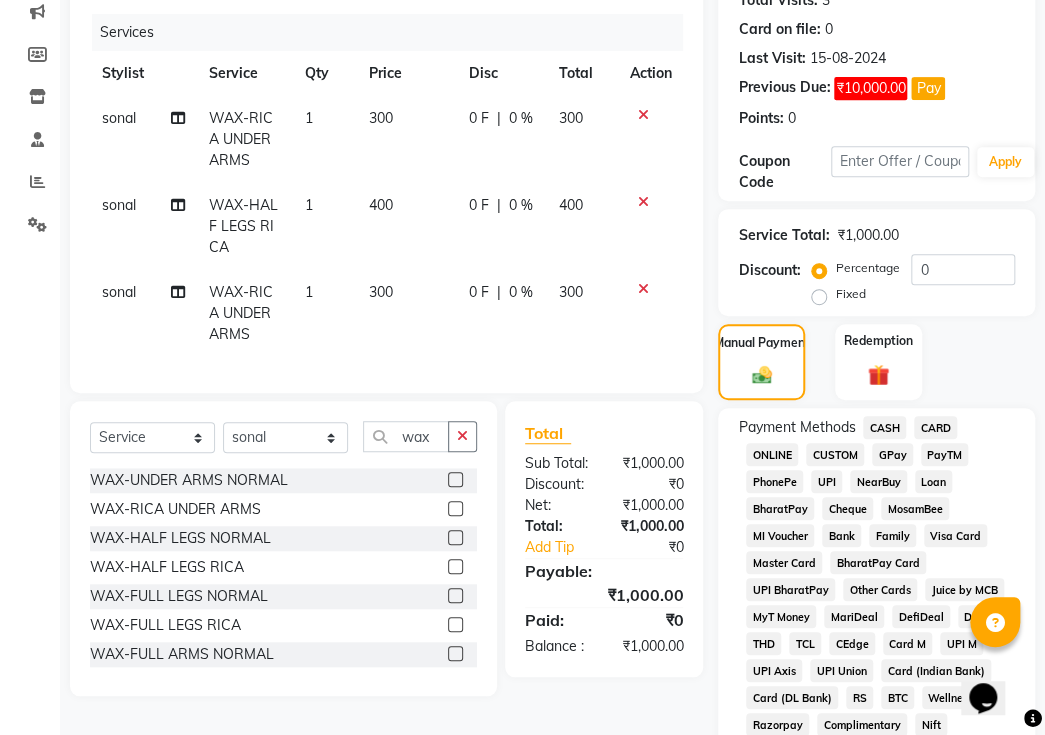 click on "GPay" 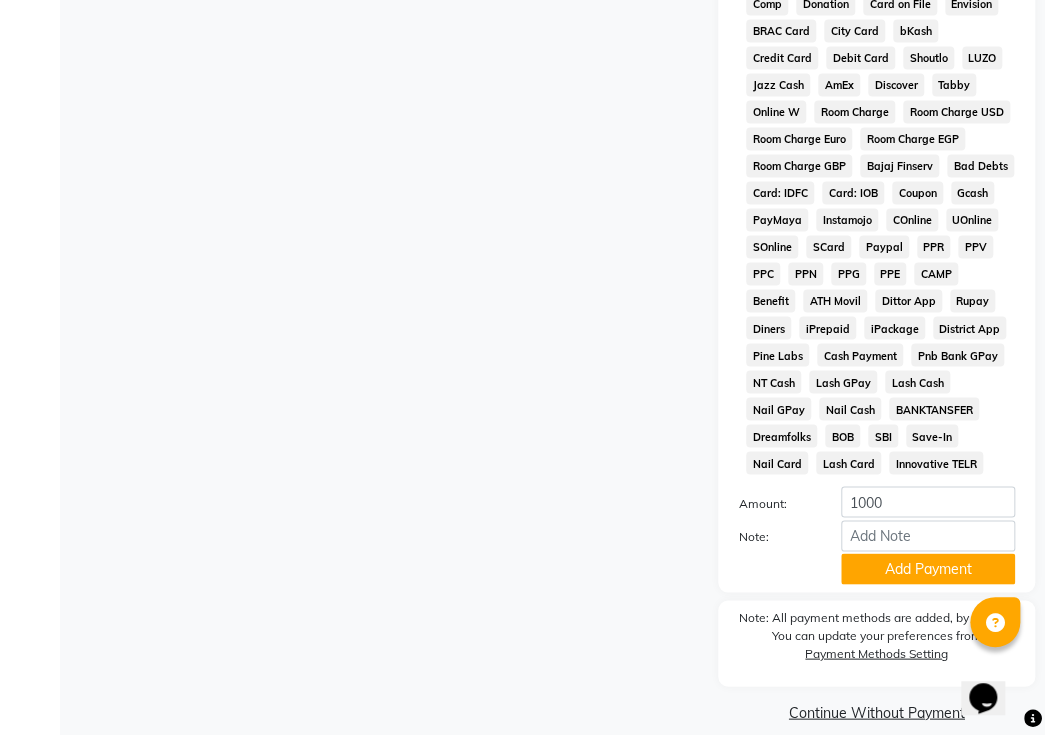 scroll, scrollTop: 1091, scrollLeft: 0, axis: vertical 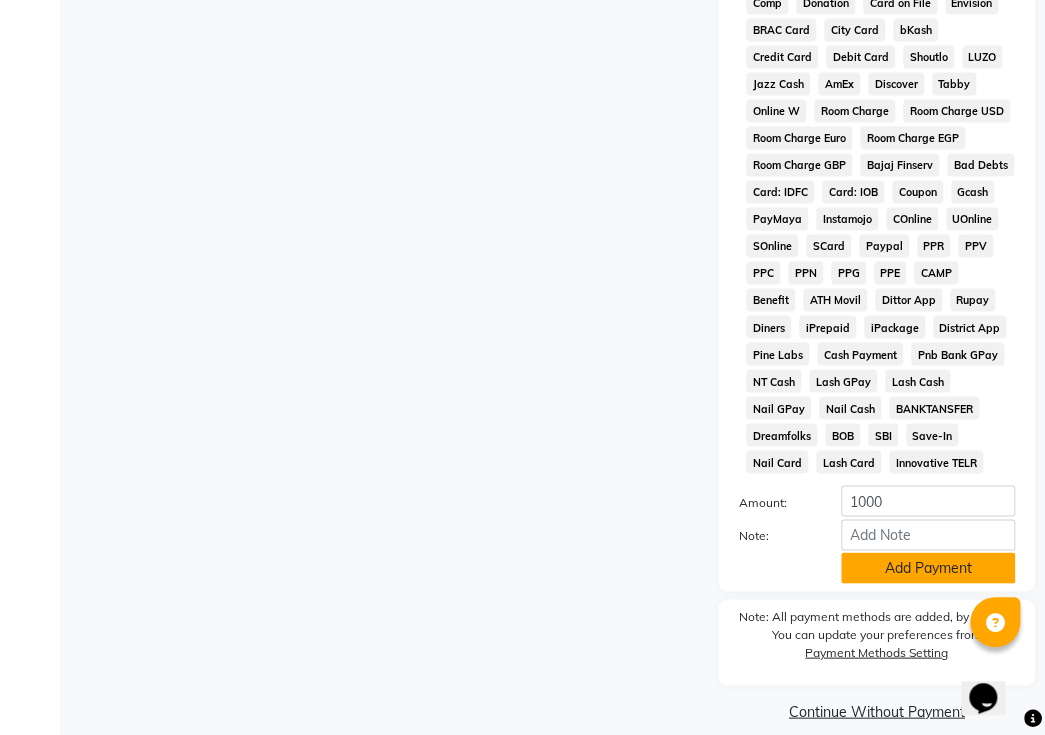 click on "Add Payment" 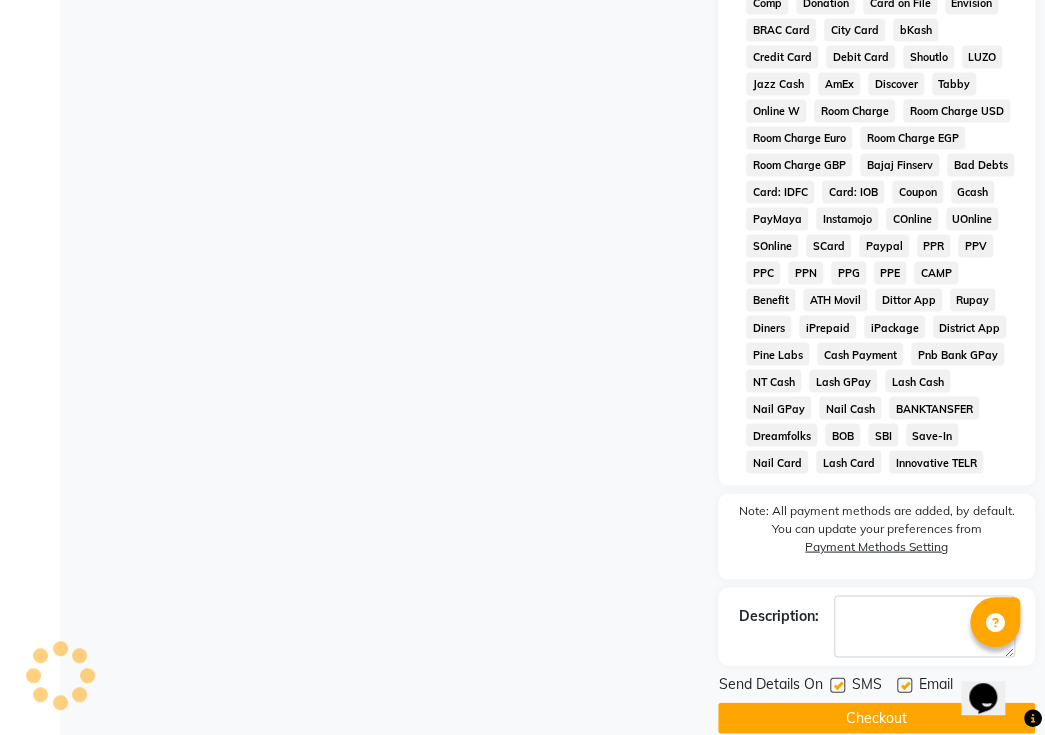 click on "SMS" 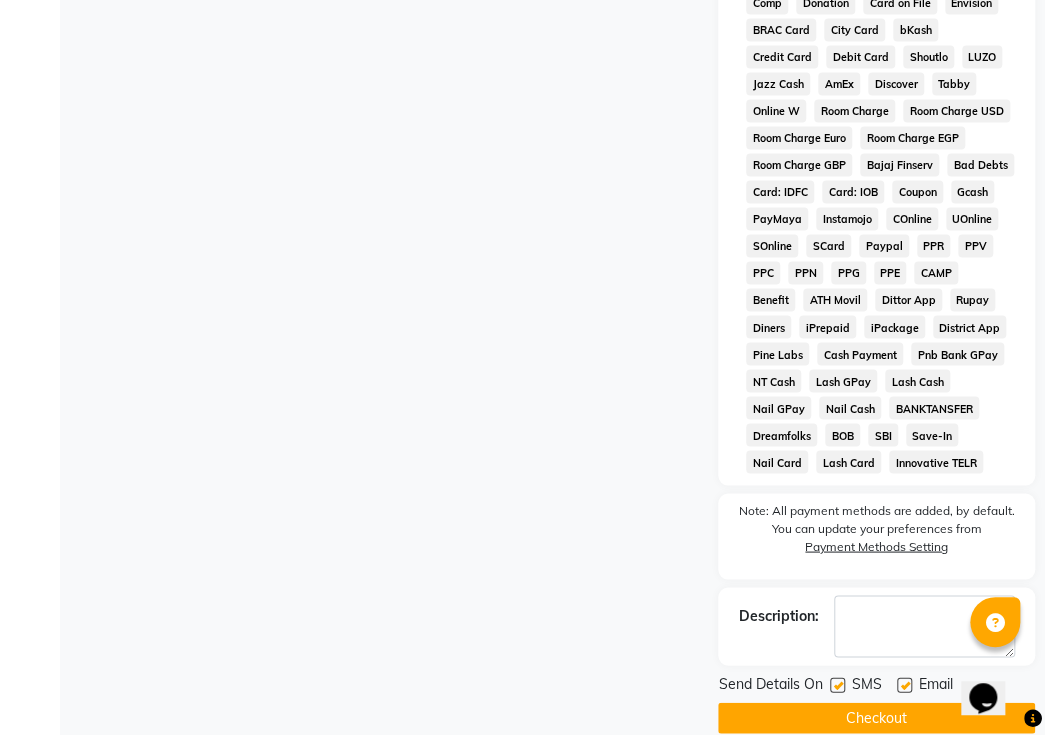 click 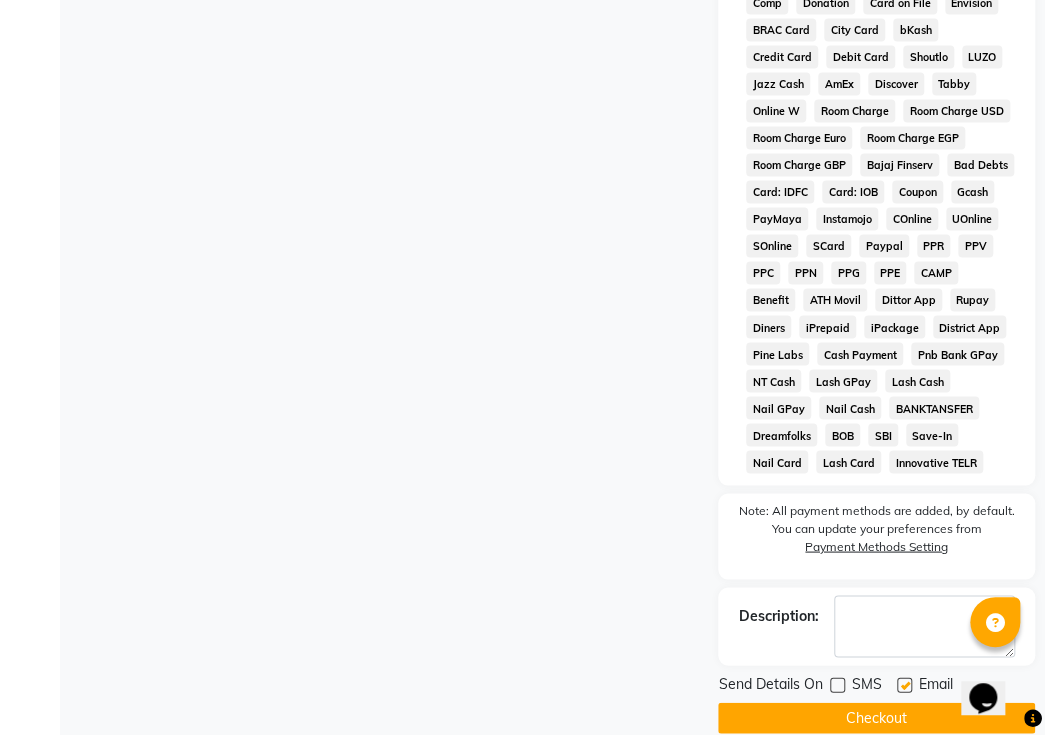 click 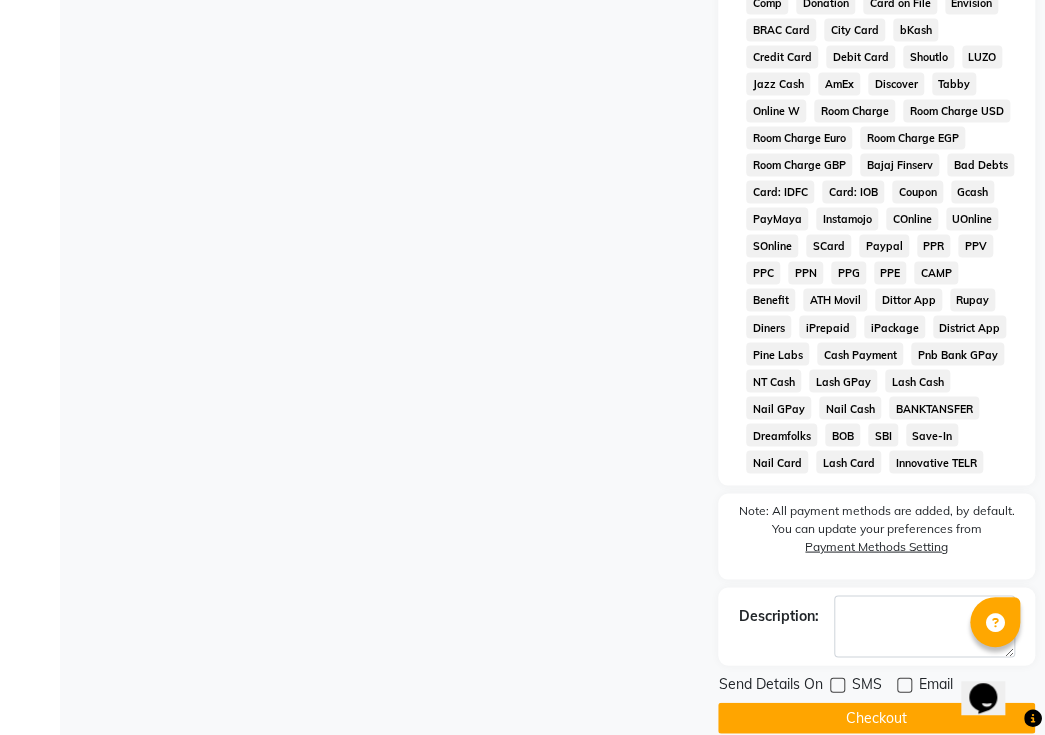 click on "Checkout" 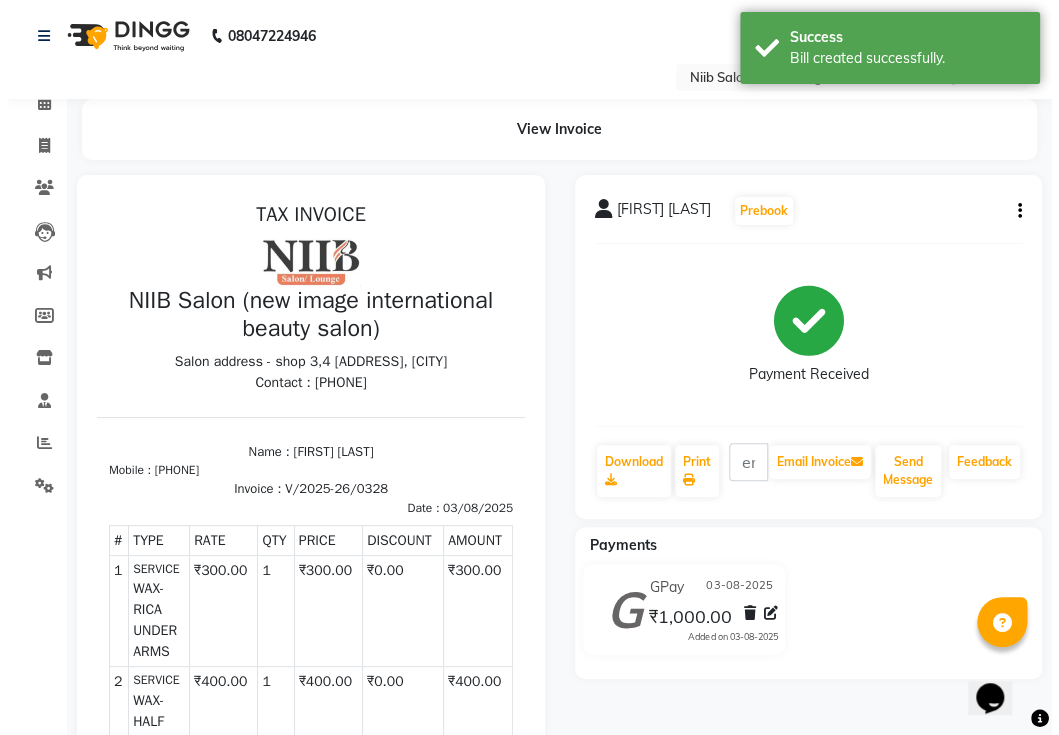 scroll, scrollTop: 0, scrollLeft: 0, axis: both 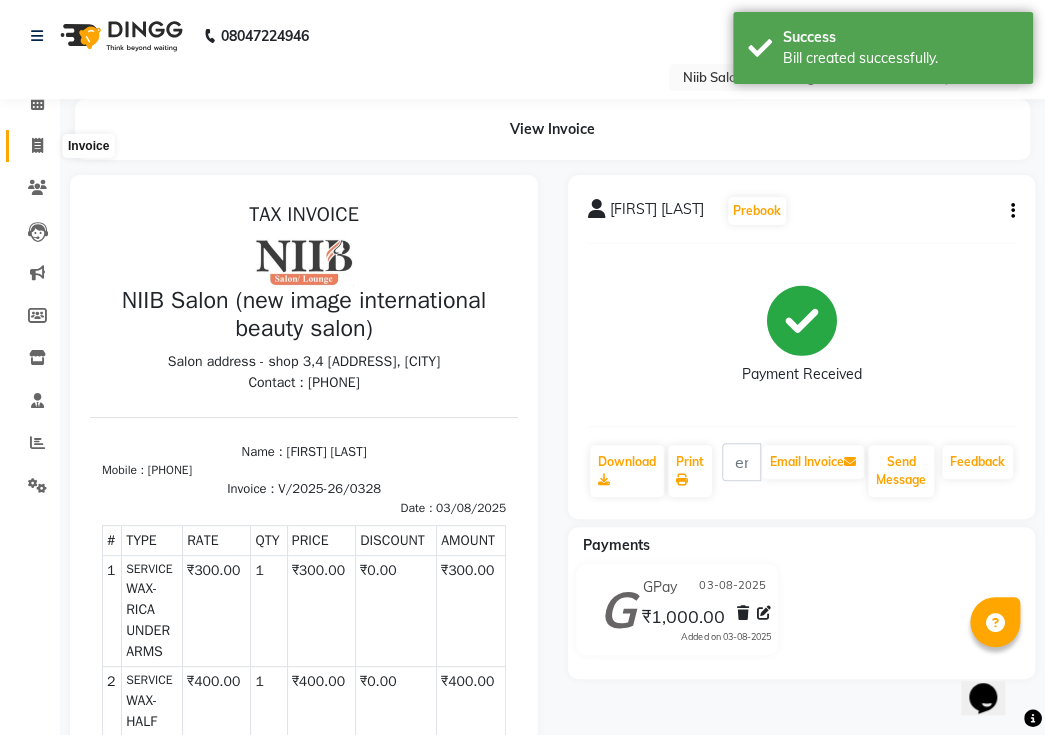 click 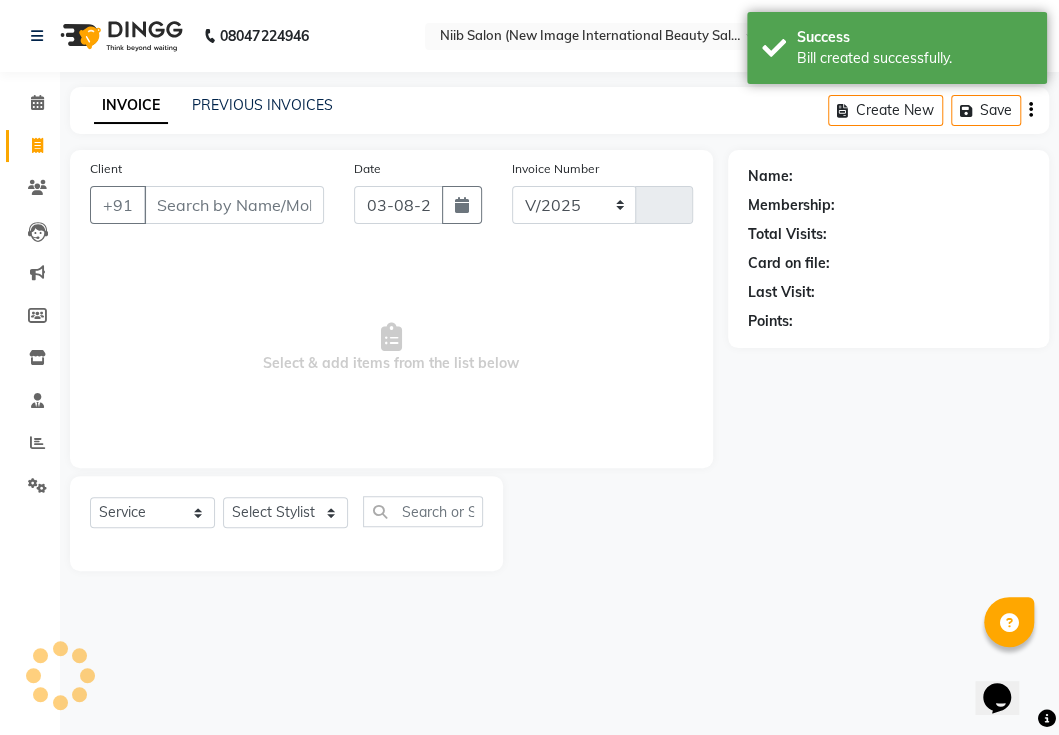 select on "5739" 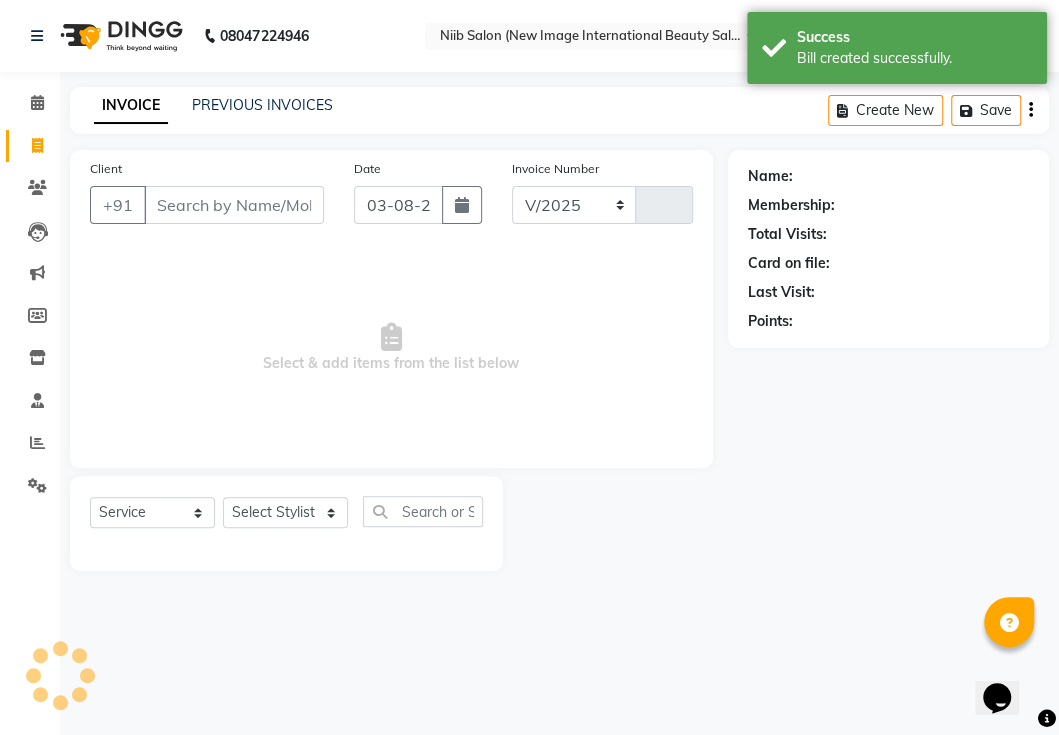 type on "0329" 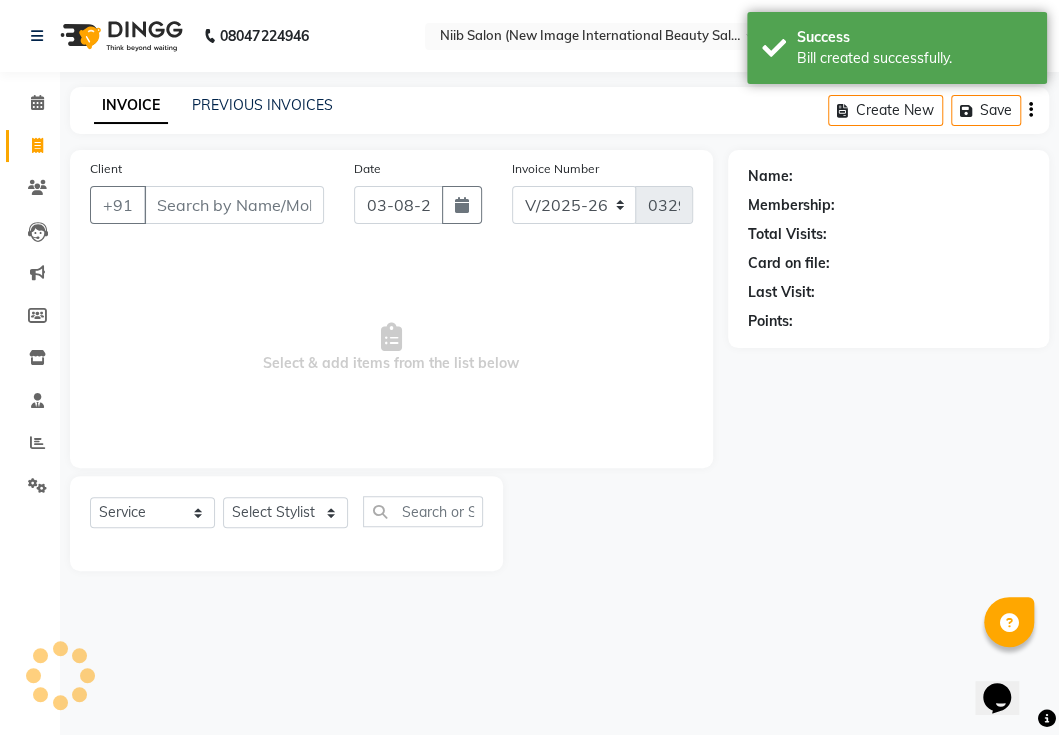 select on "P" 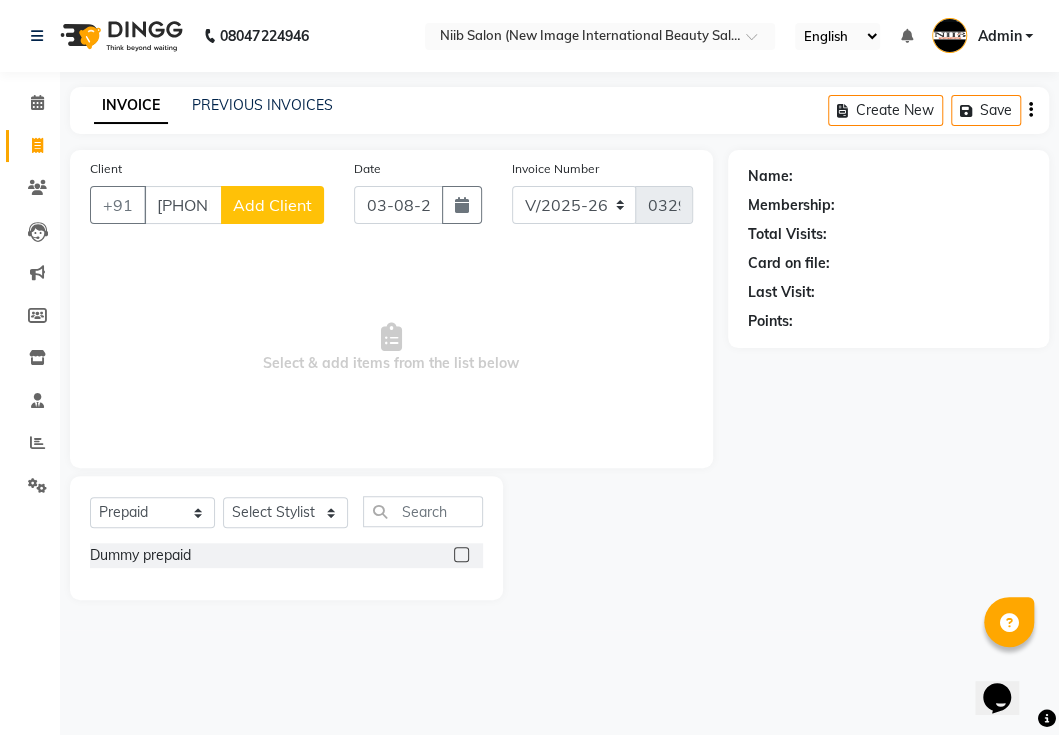 type on "[PHONE]" 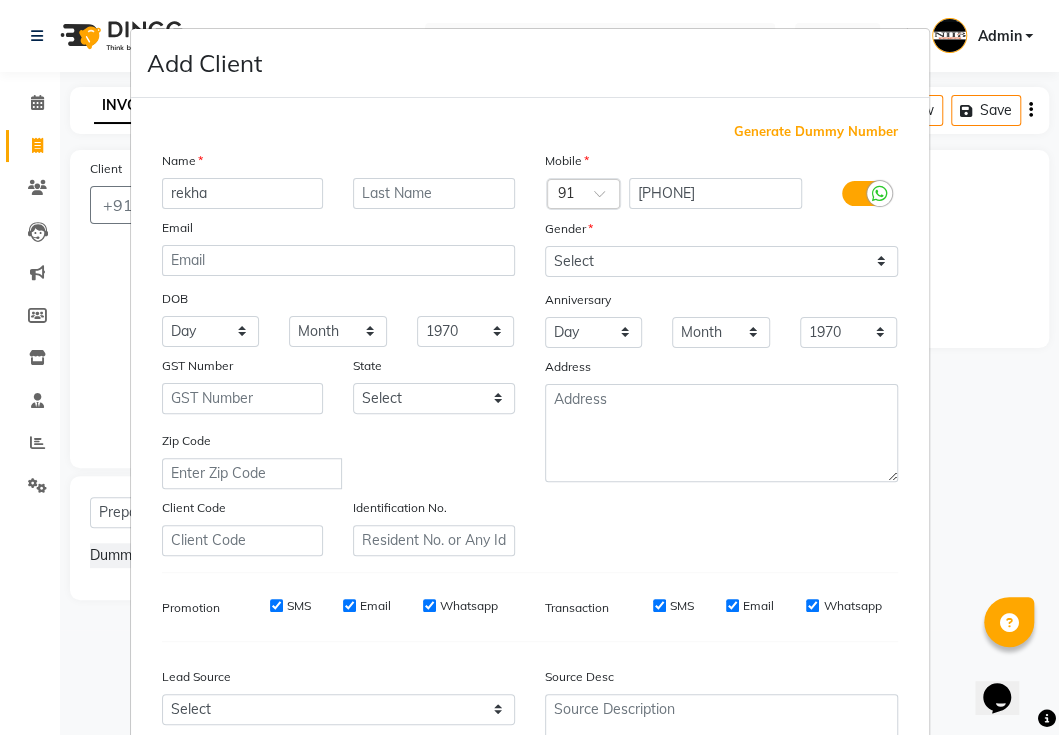 type on "rekha" 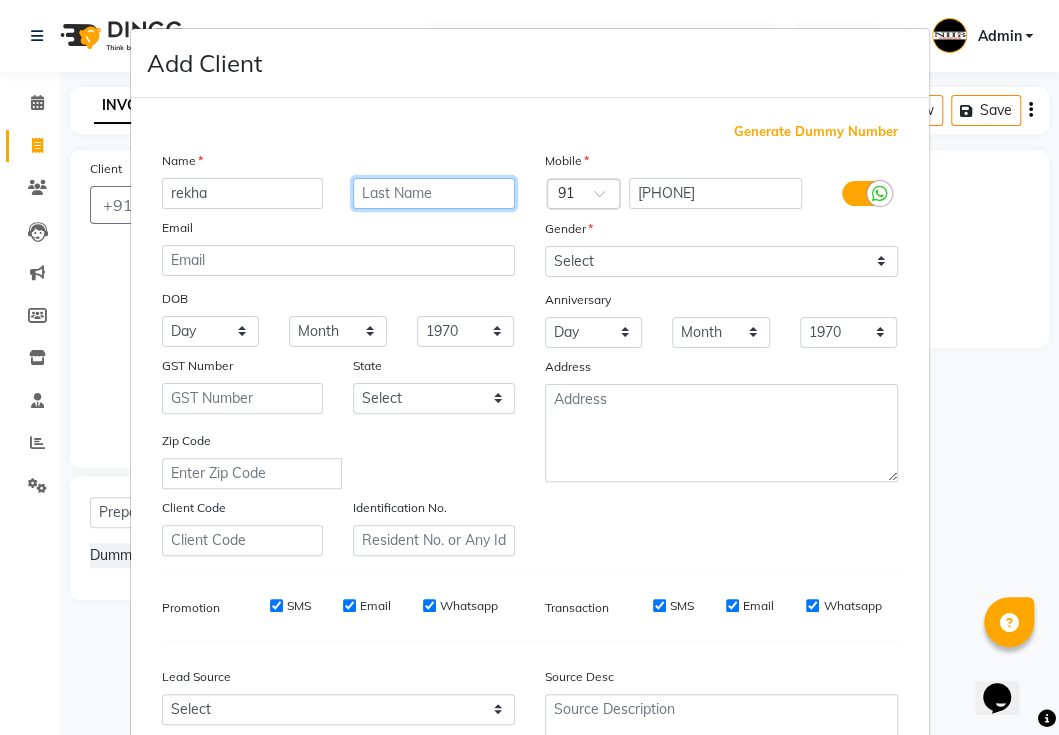 click at bounding box center (434, 193) 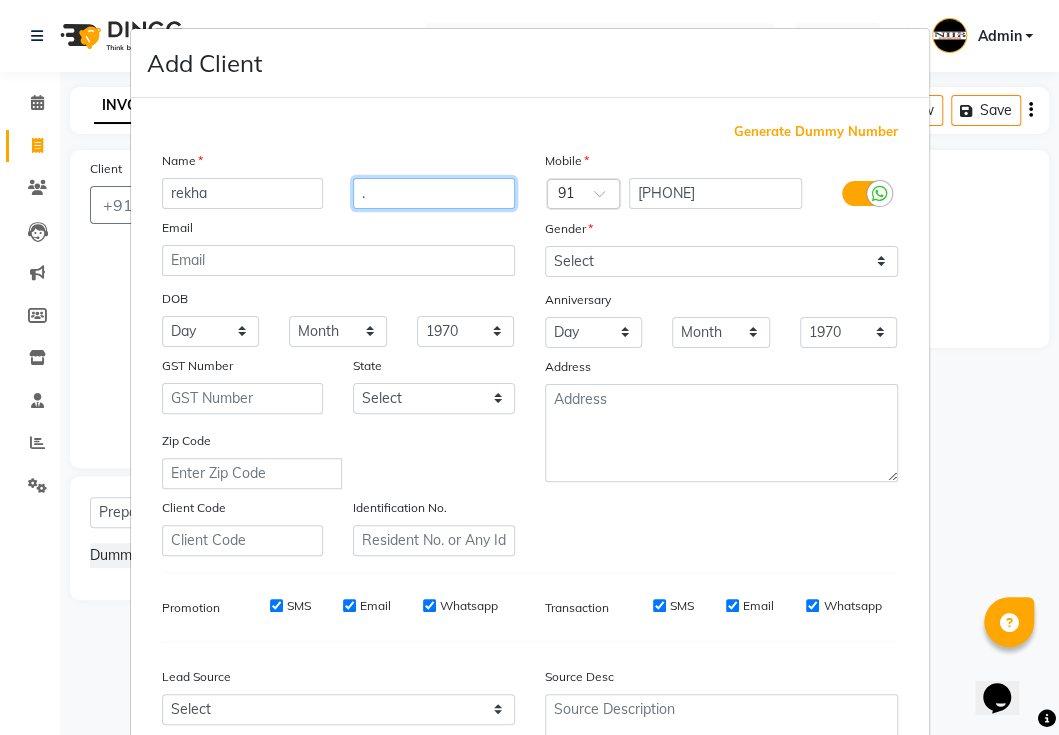 type on "." 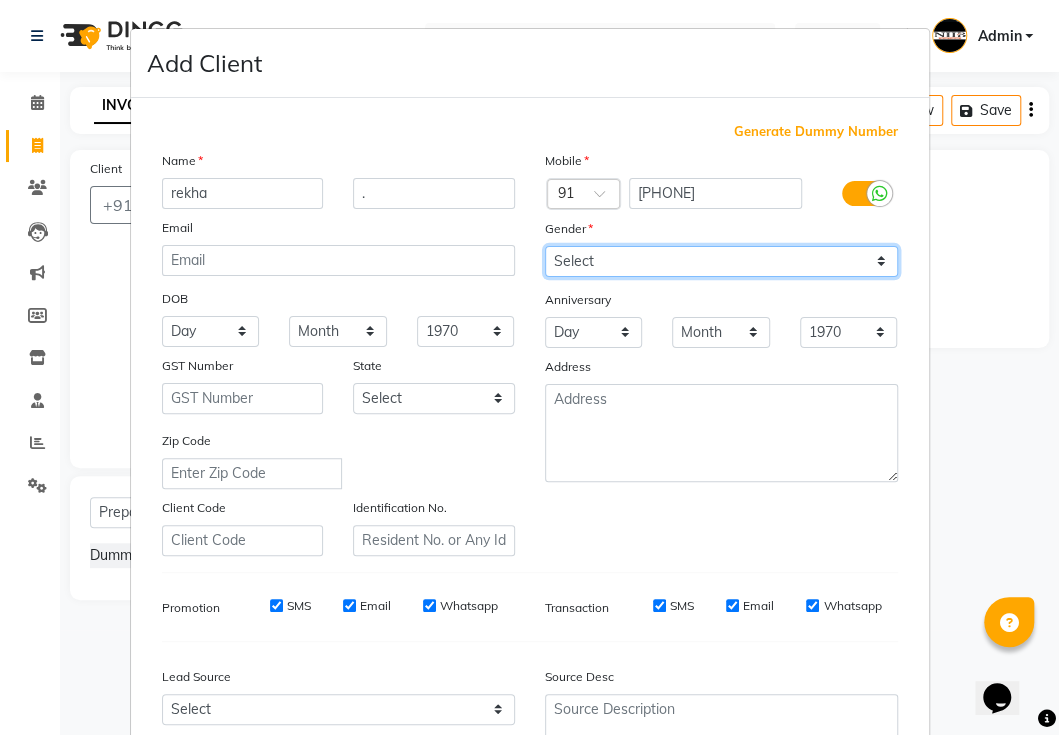 drag, startPoint x: 622, startPoint y: 253, endPoint x: 623, endPoint y: 275, distance: 22.022715 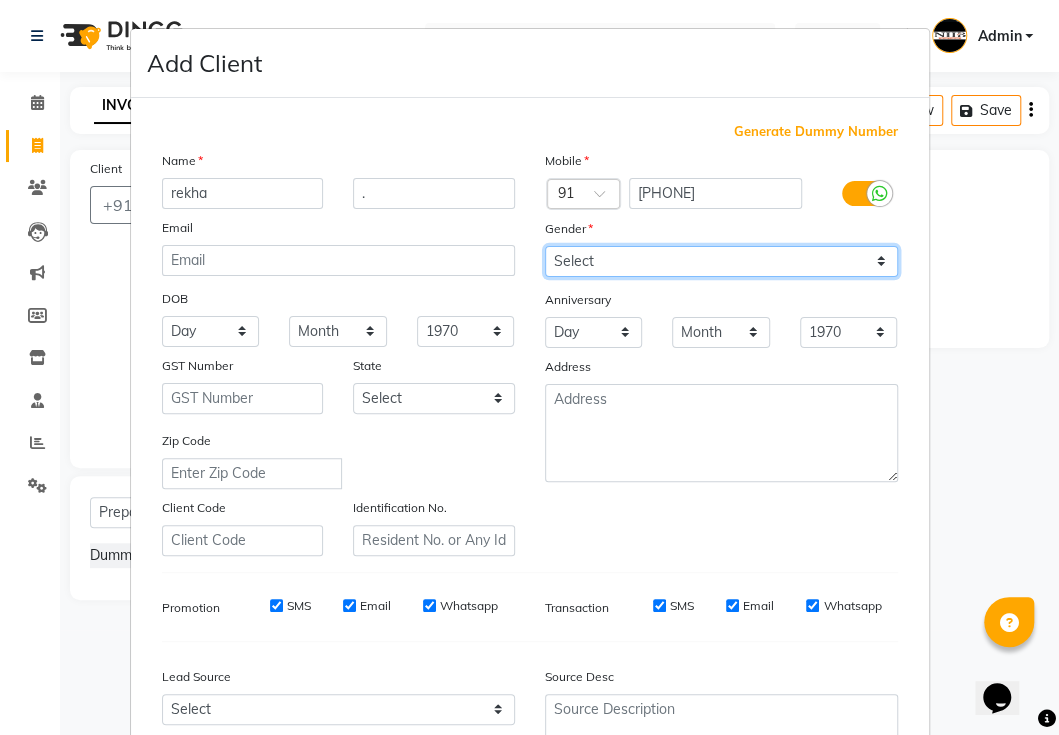 click on "Select Male Female Other Prefer Not To Say" at bounding box center (721, 261) 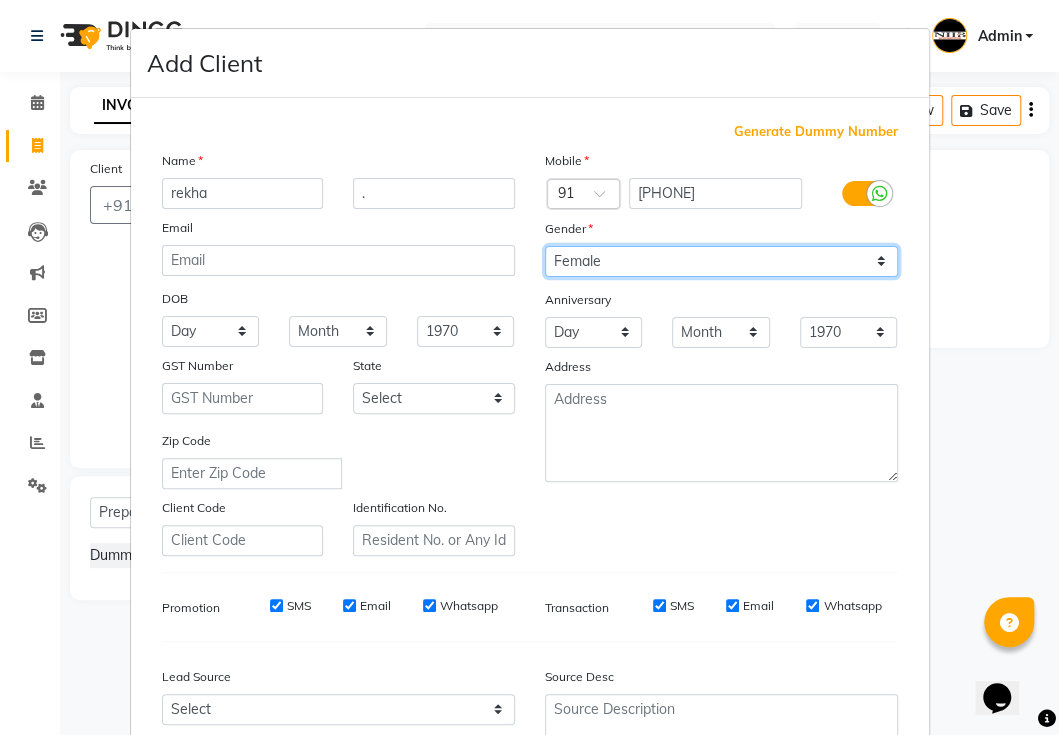 click on "Select Male Female Other Prefer Not To Say" at bounding box center (721, 261) 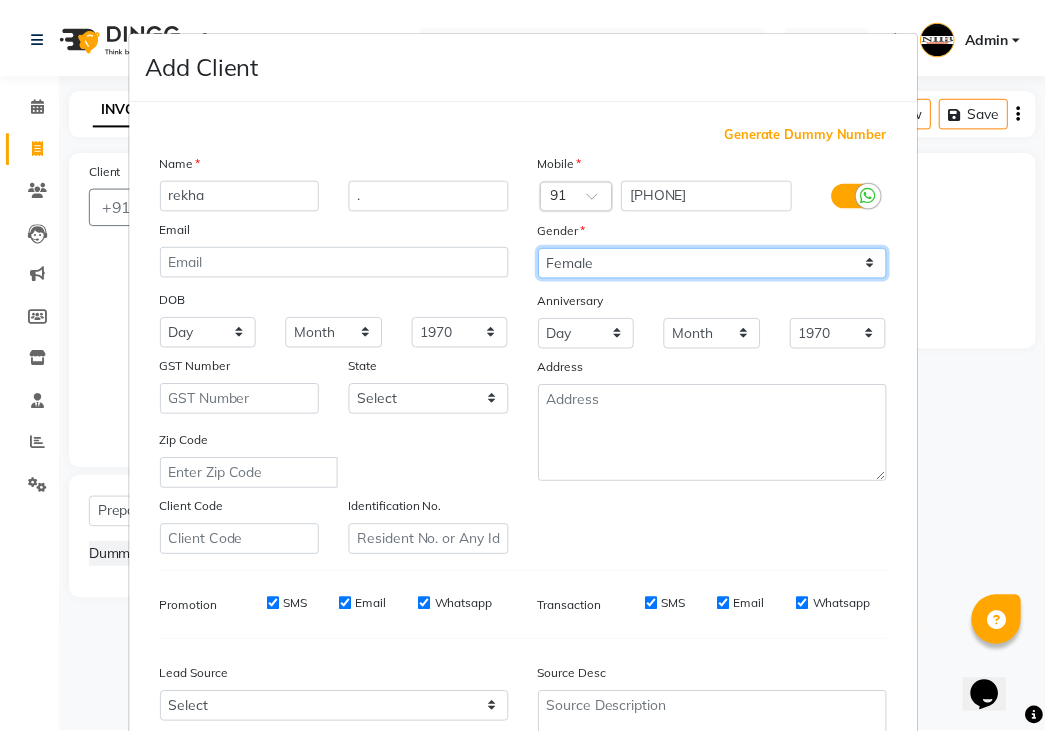 scroll, scrollTop: 190, scrollLeft: 0, axis: vertical 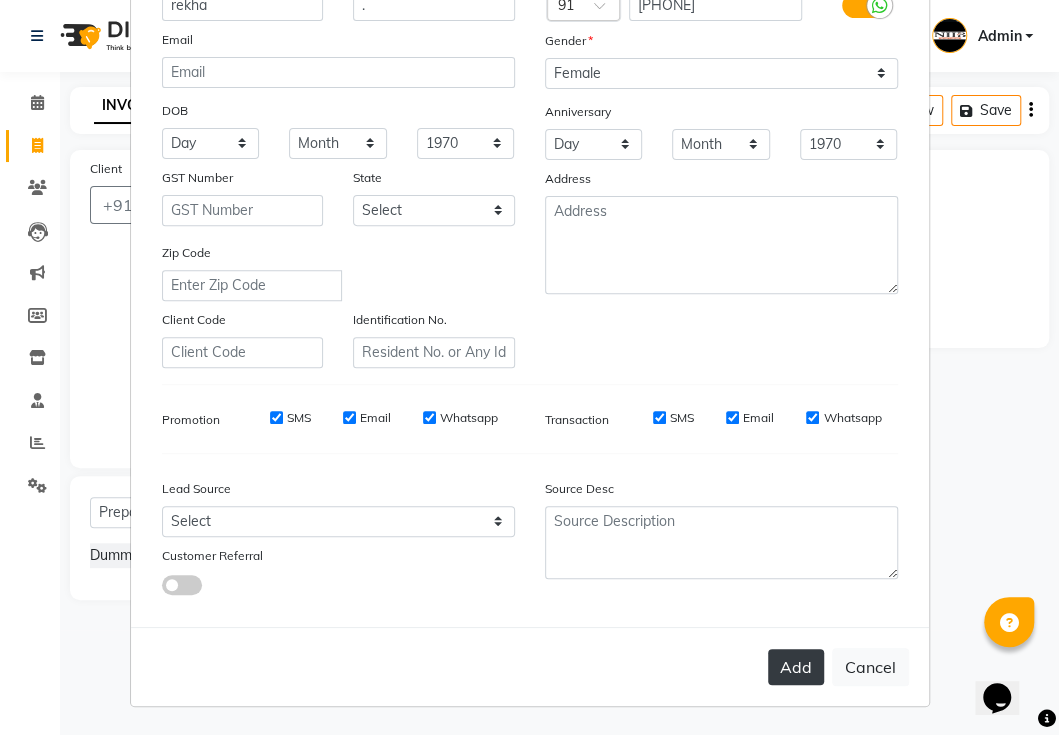 click on "Add" at bounding box center (796, 667) 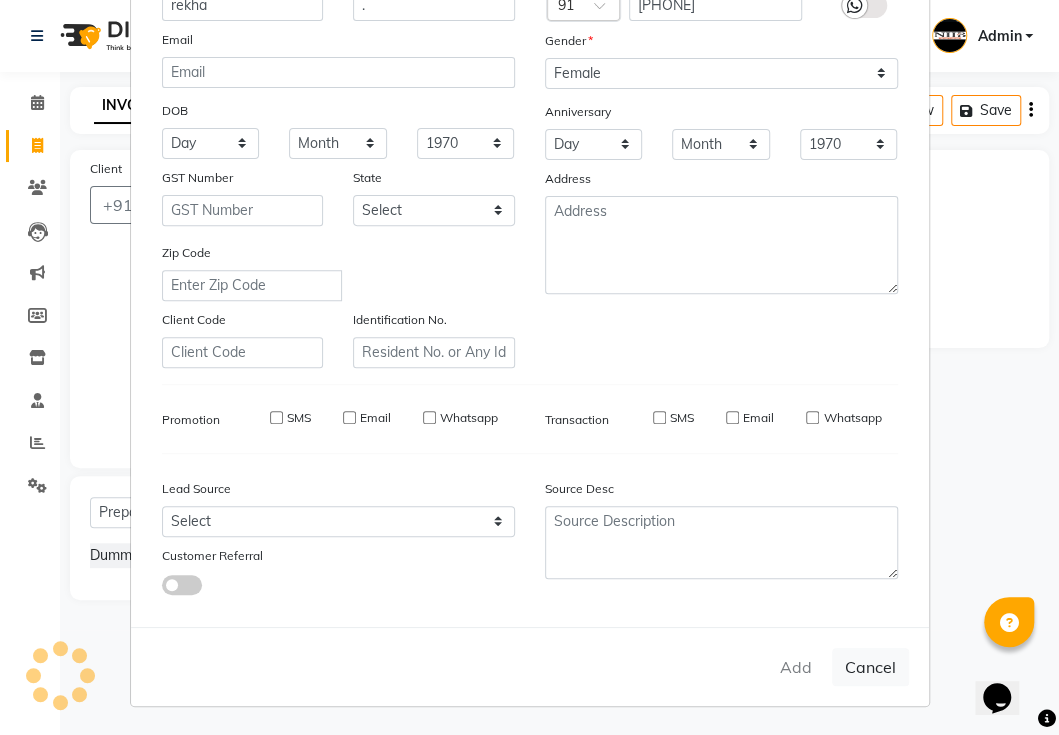 type 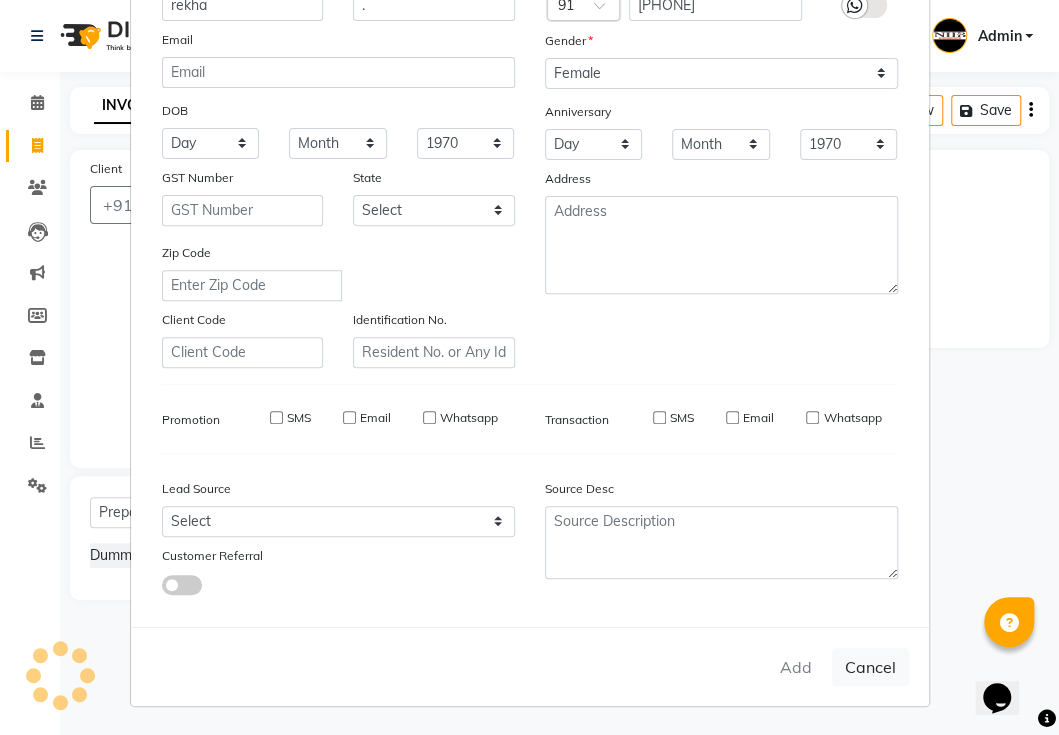 type 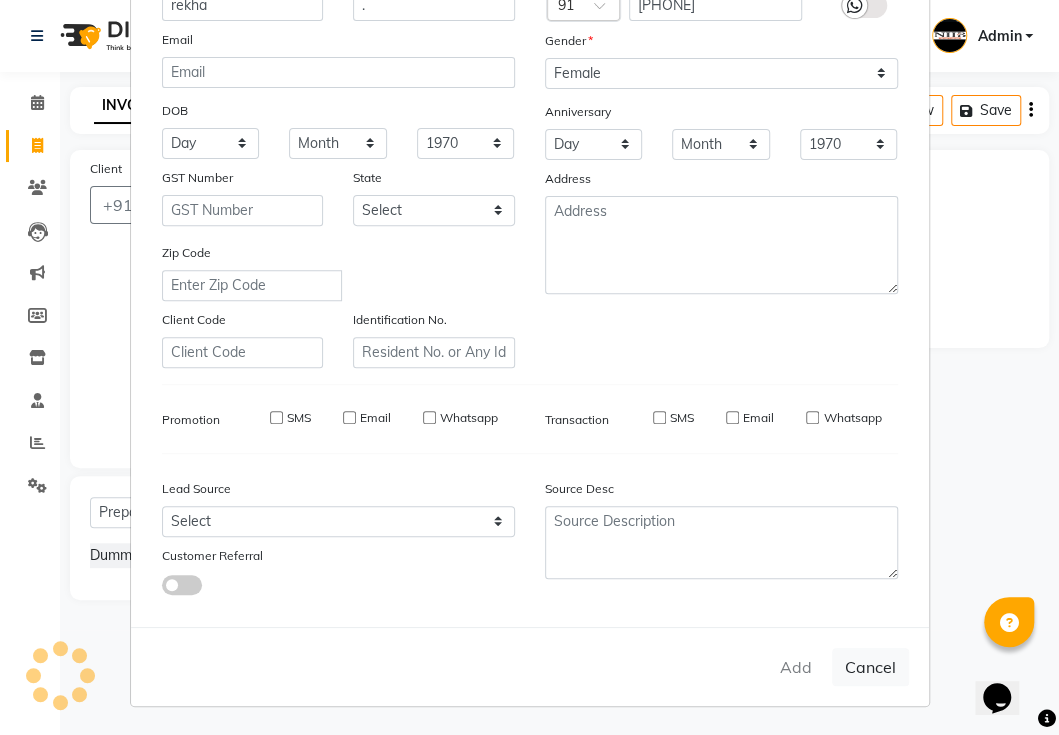 select 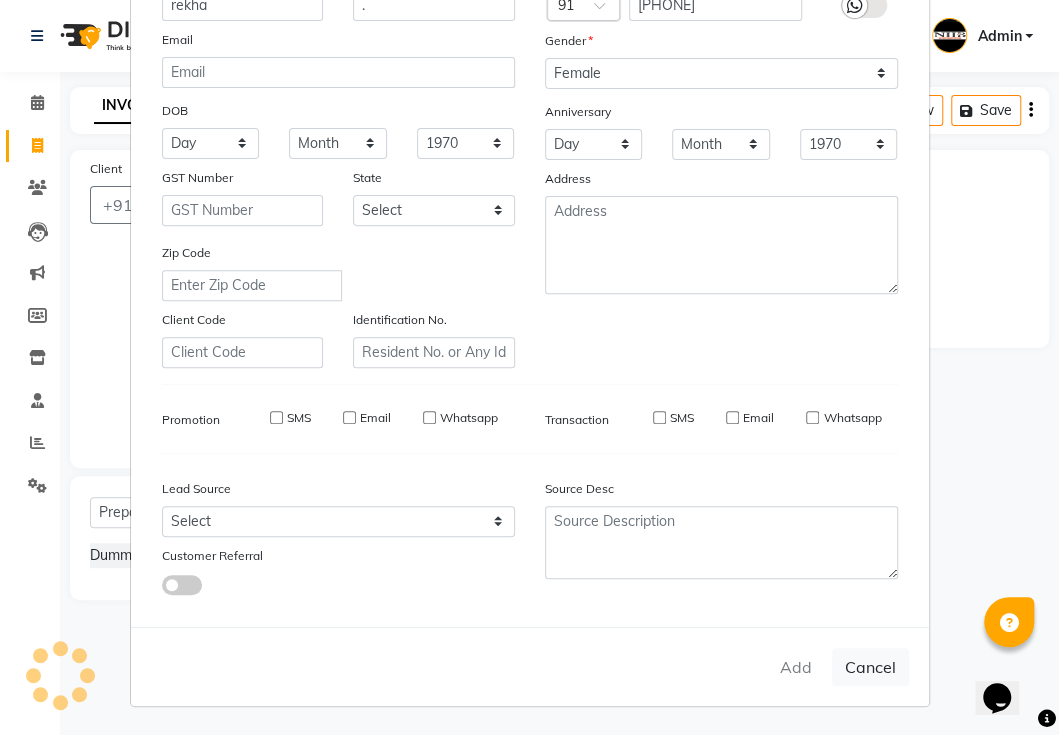 select 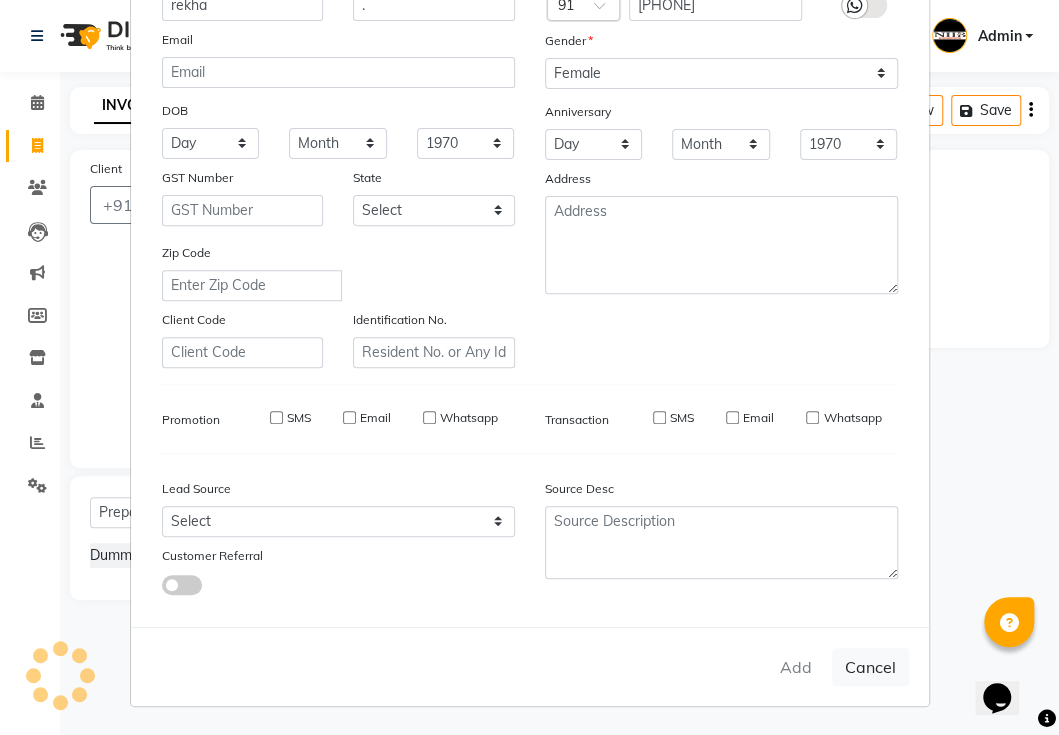 select 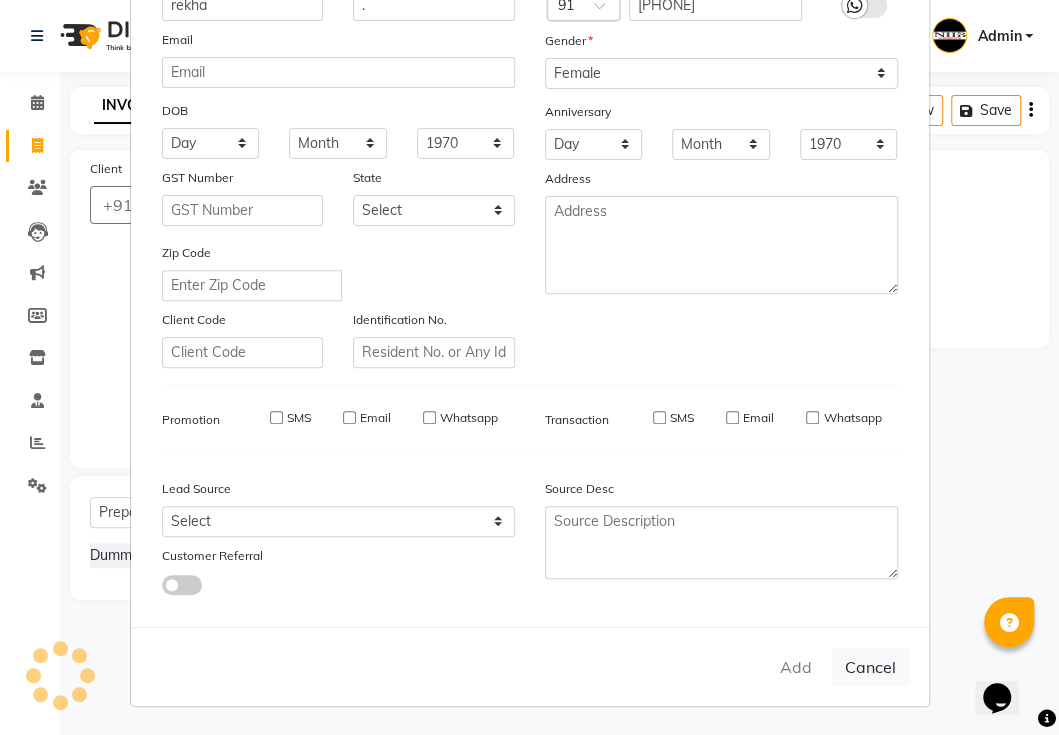 select 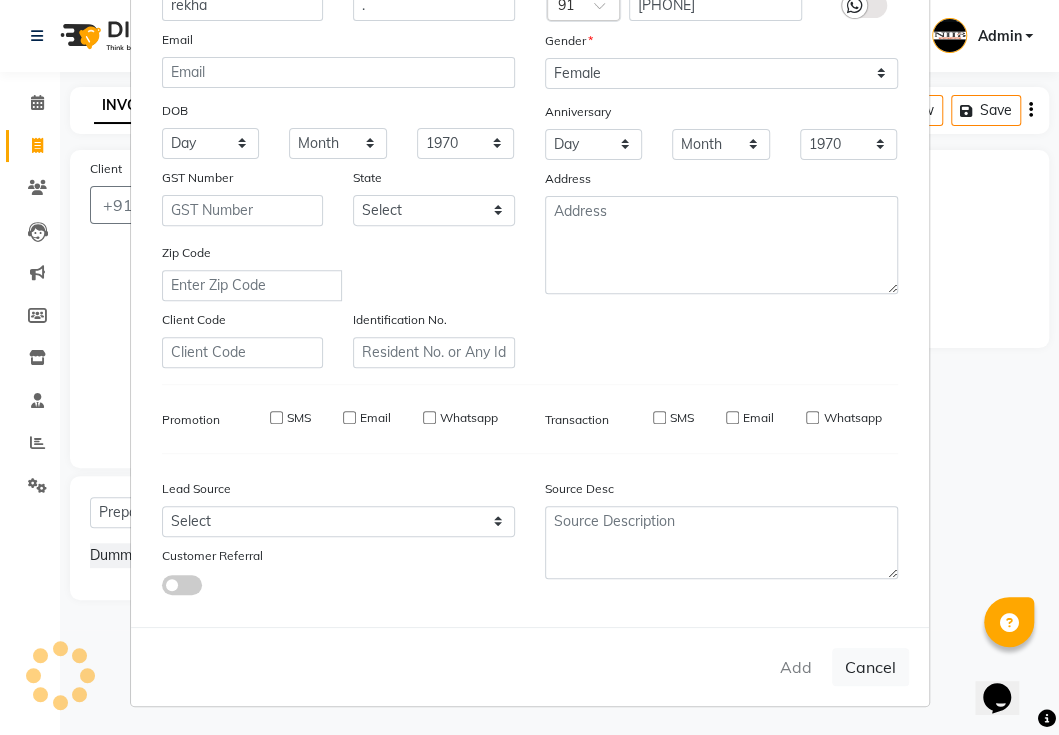 checkbox on "false" 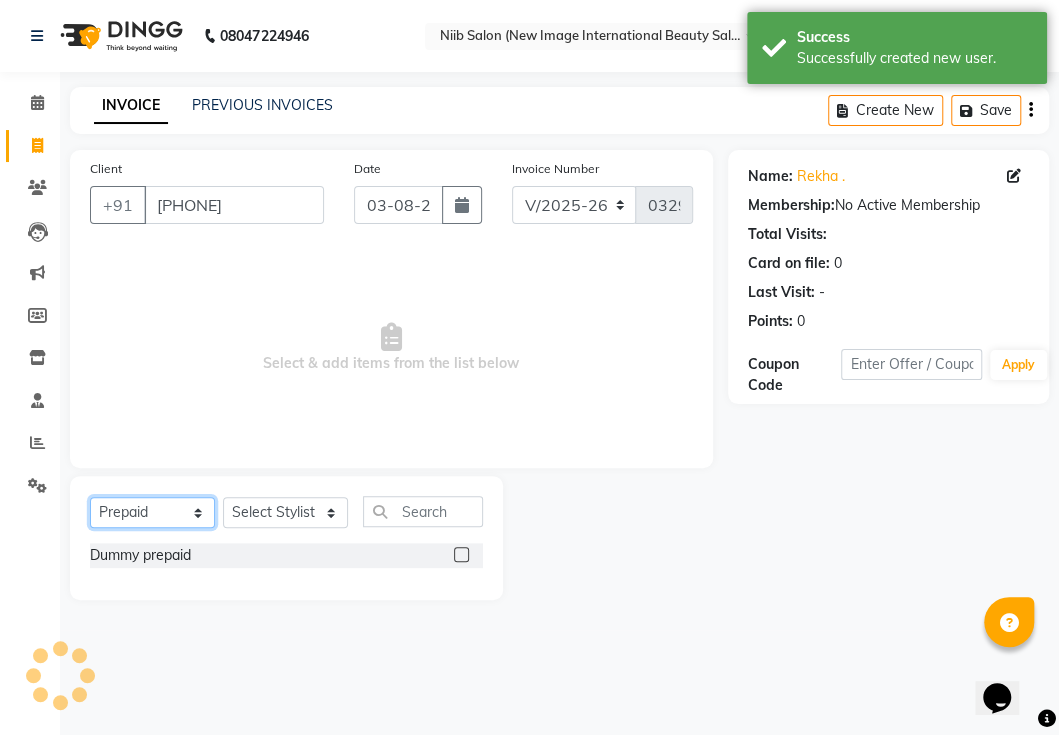 click on "Select  Service  Product  Membership  Package Voucher Prepaid Gift Card" 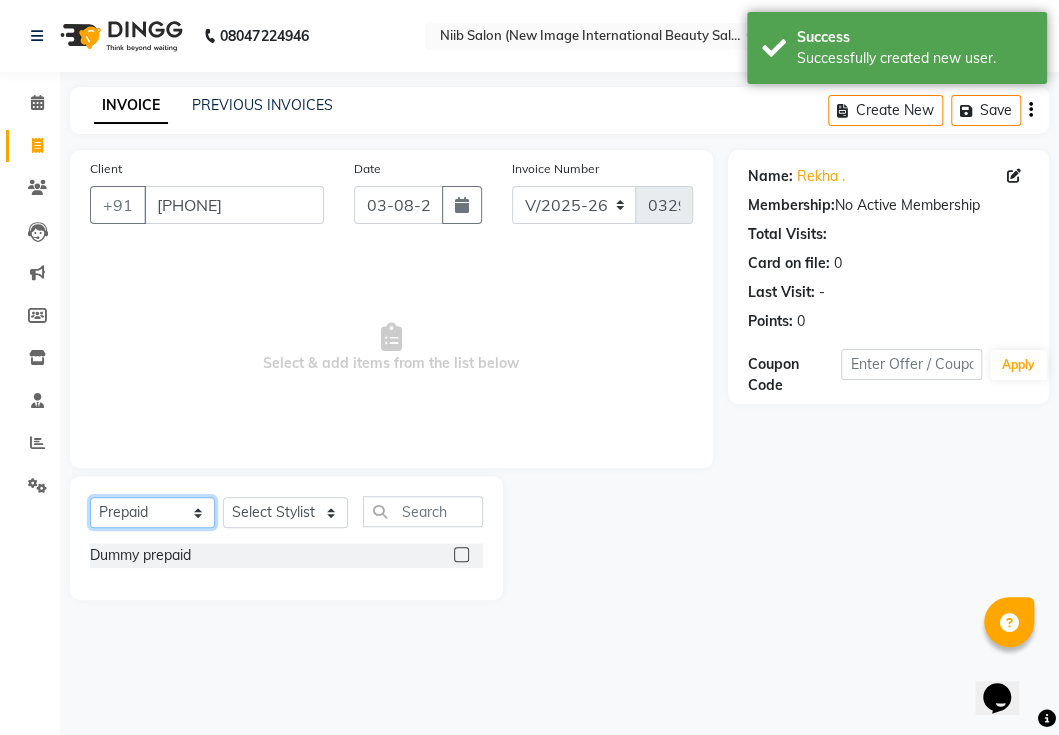 select on "service" 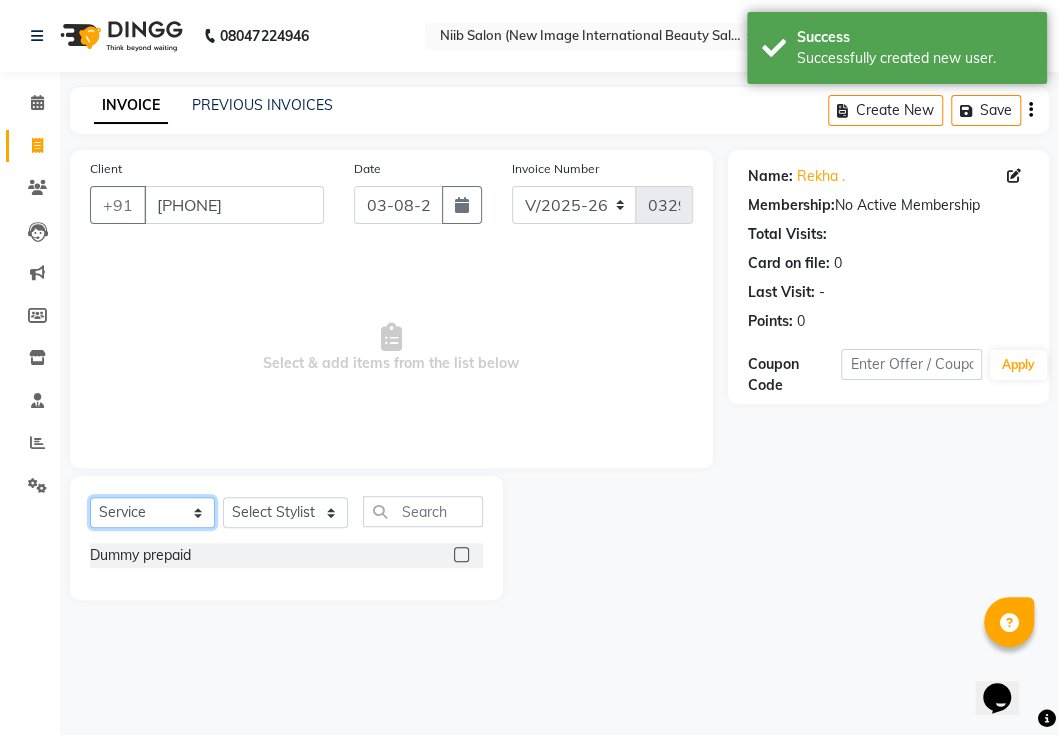 click on "Select  Service  Product  Membership  Package Voucher Prepaid Gift Card" 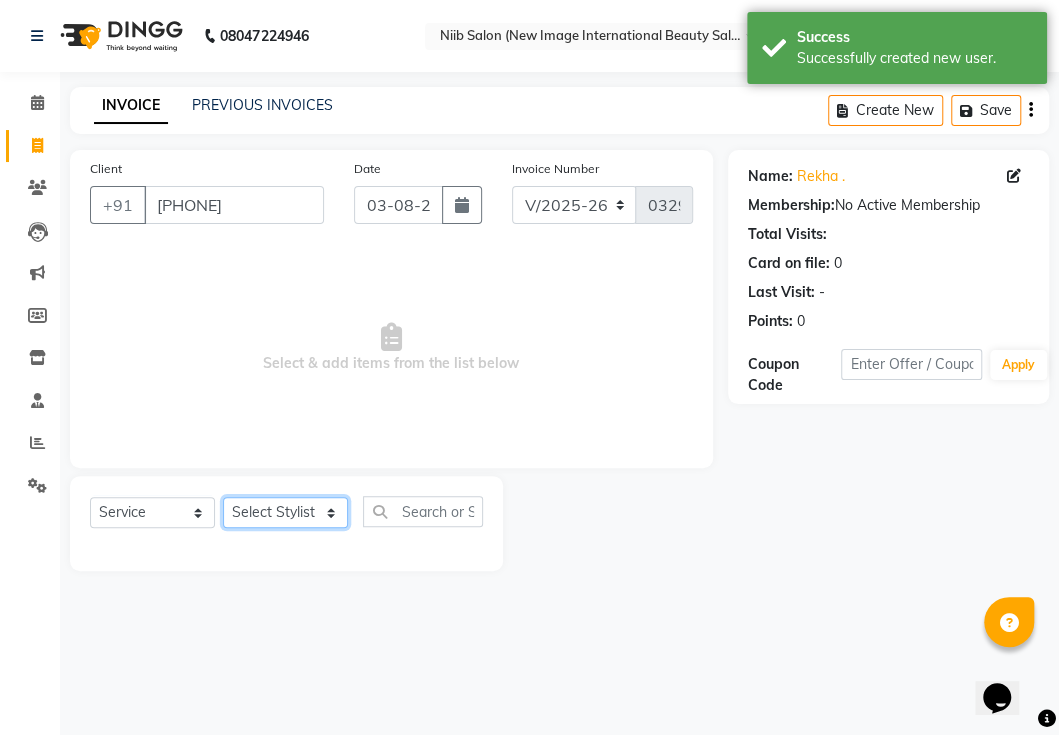 click on "Select Stylist binder  gouri  Jyoti kajal  komal spa beaution kulvir  rahul  [FIRST]  shivani sonal" 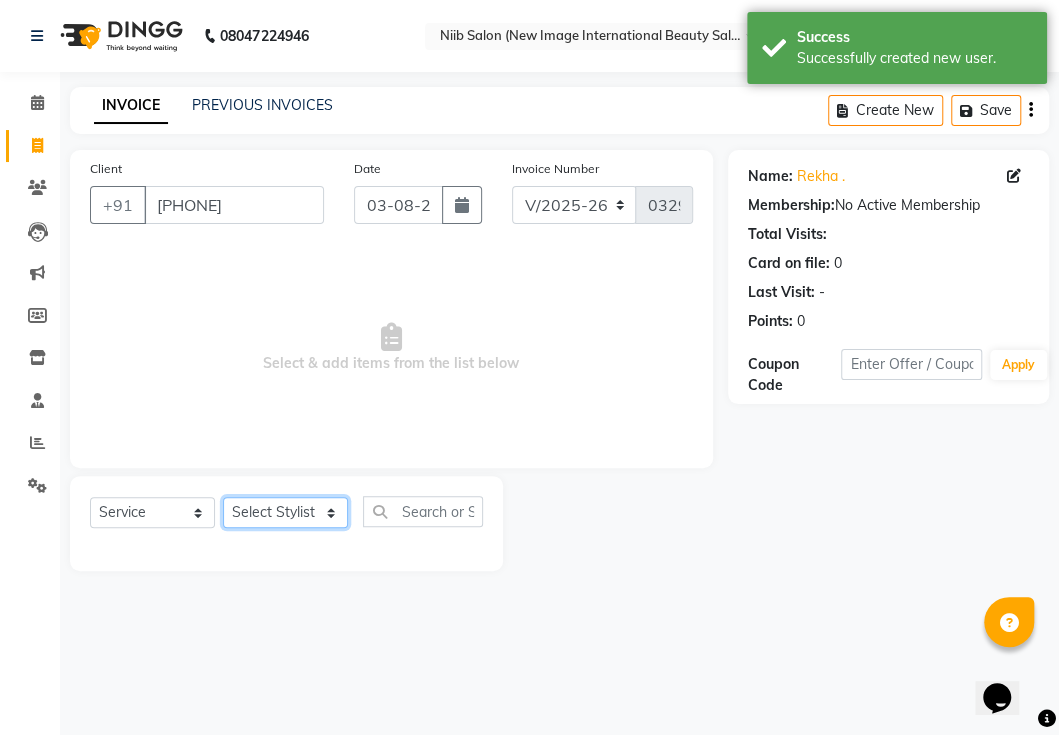 select on "59948" 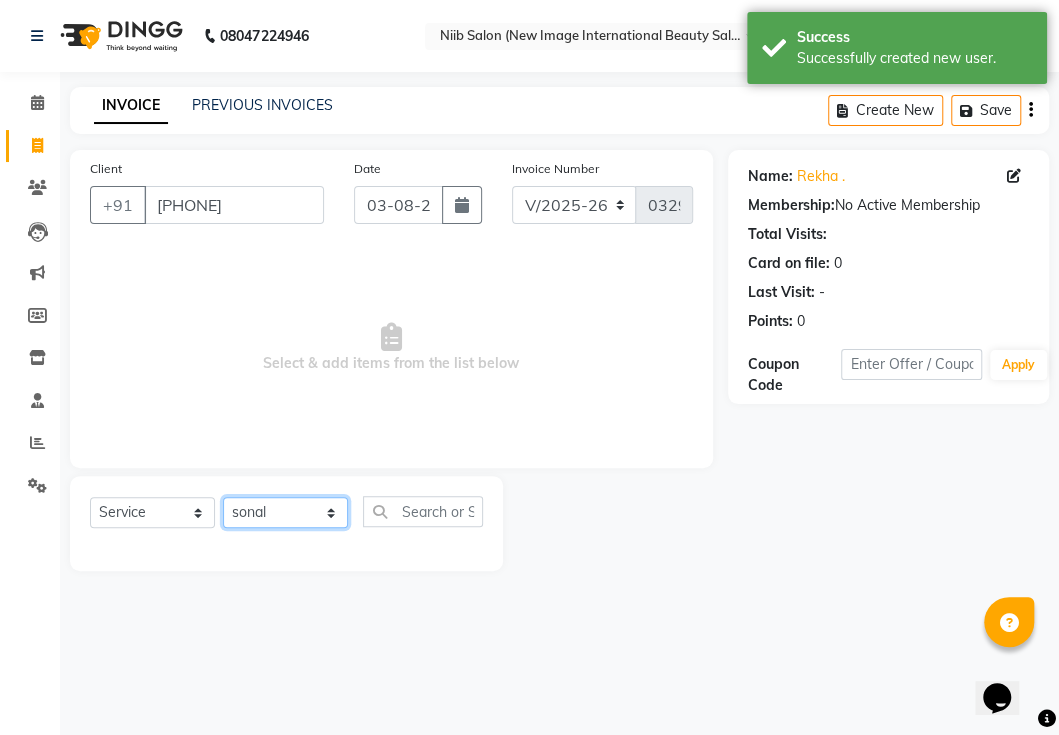 click on "Select Stylist binder  gouri  Jyoti kajal  komal spa beaution kulvir  rahul  [FIRST]  shivani sonal" 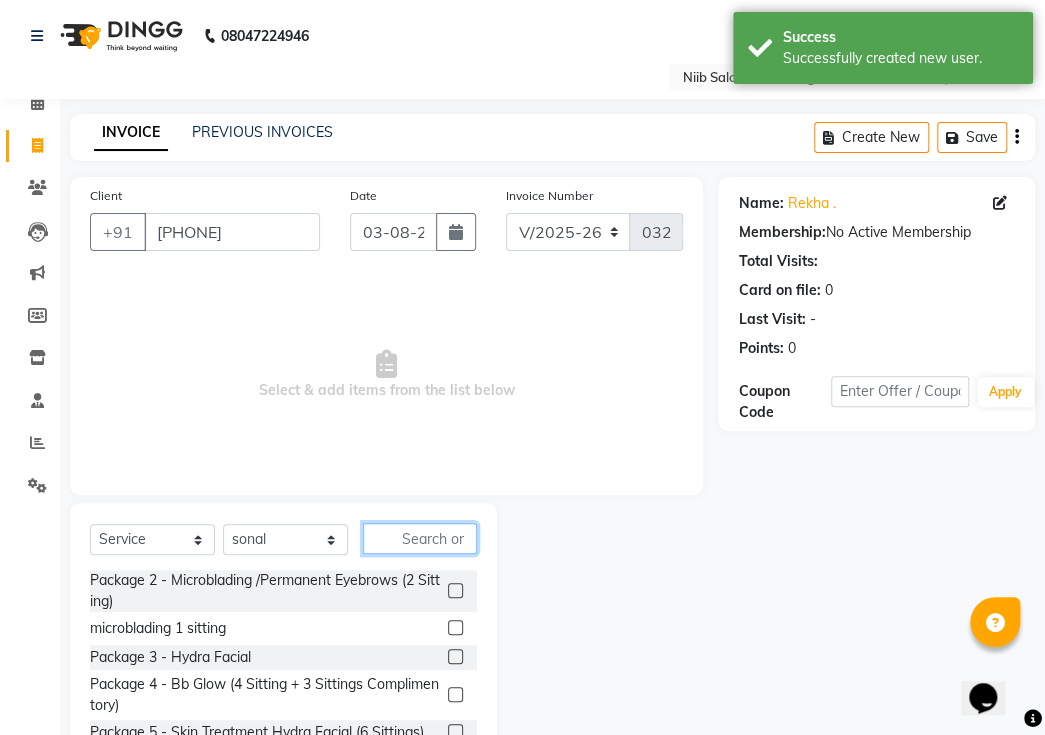 click 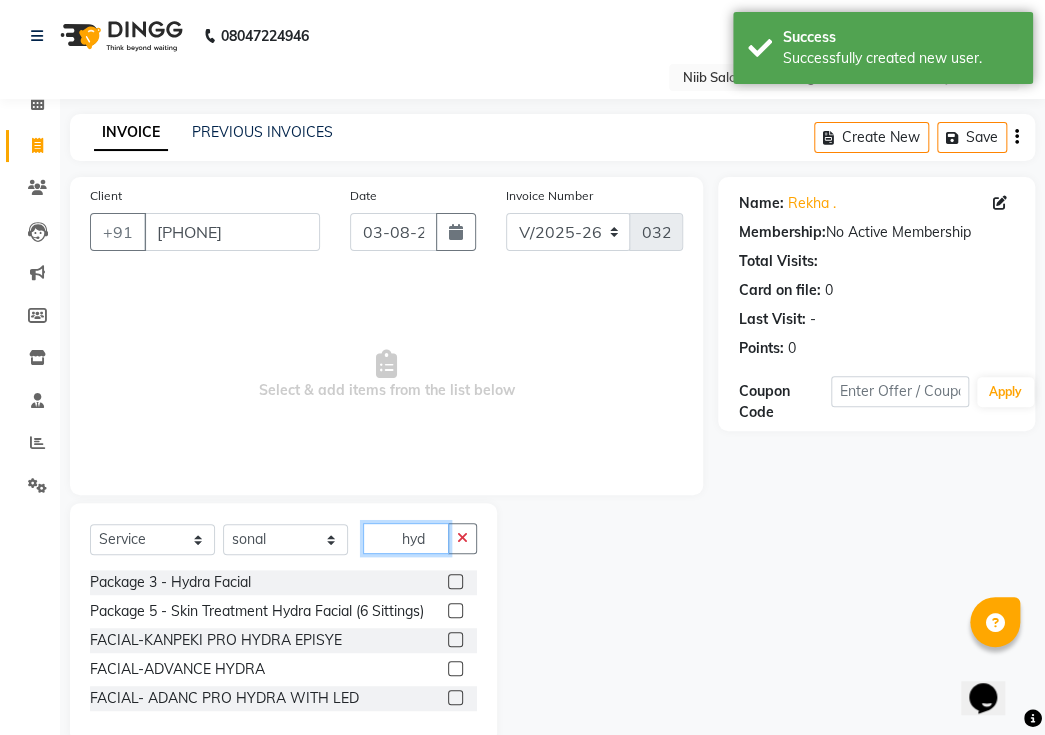 type on "hyd" 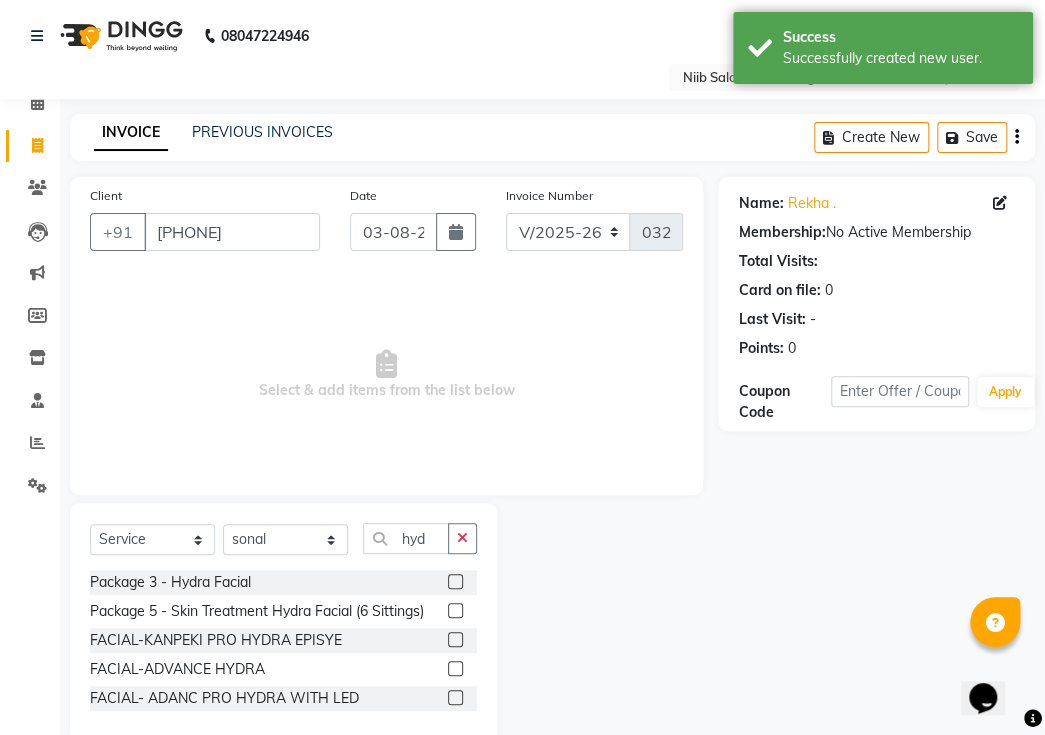 click 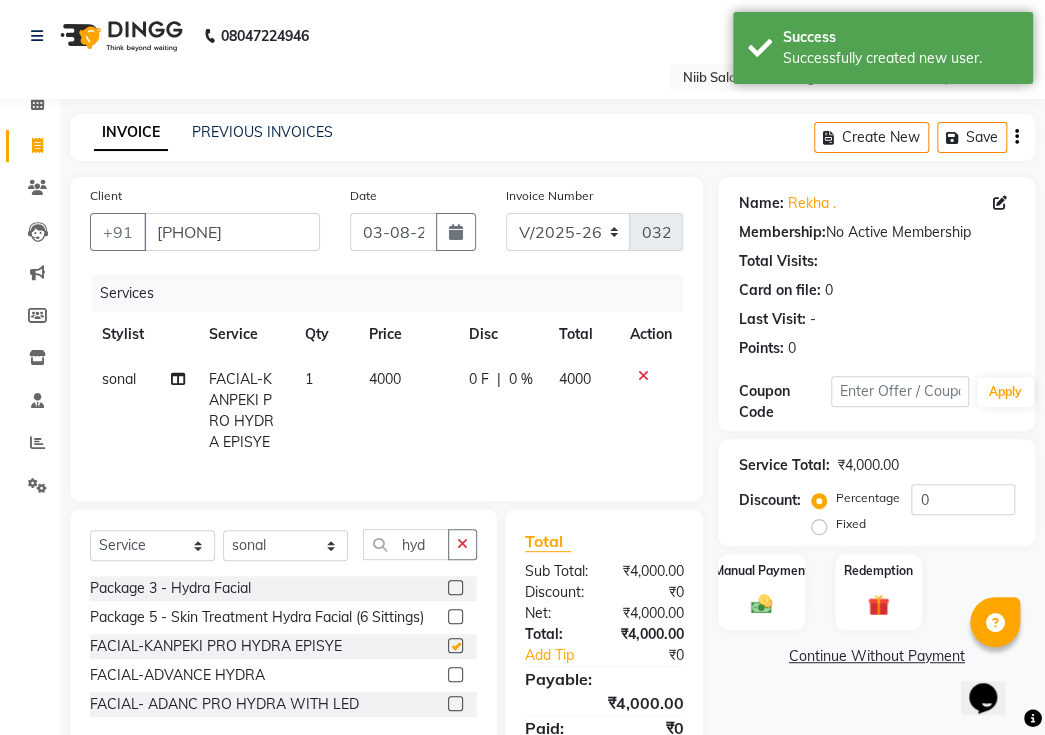 checkbox on "false" 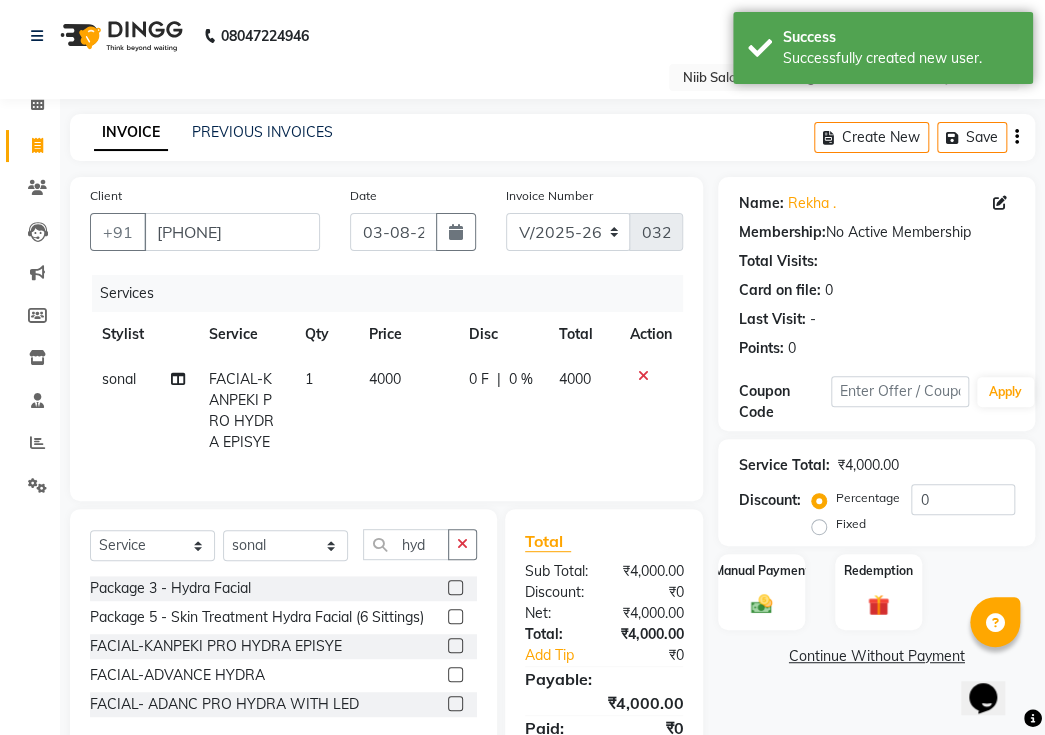 click on "4000" 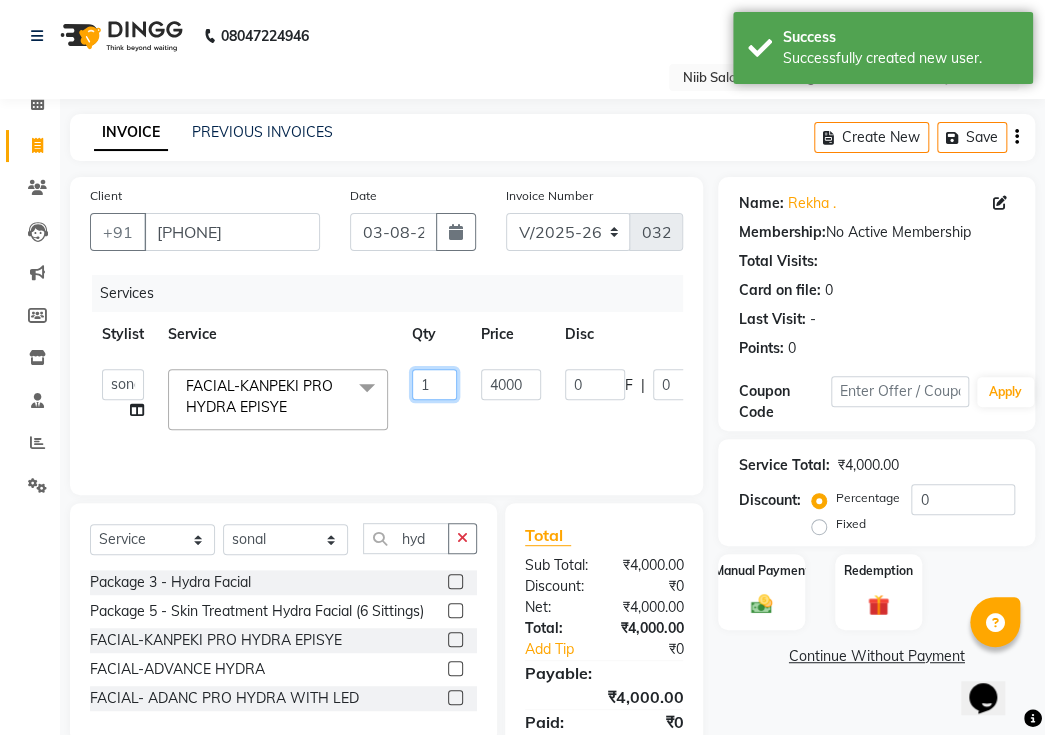 click on "1" 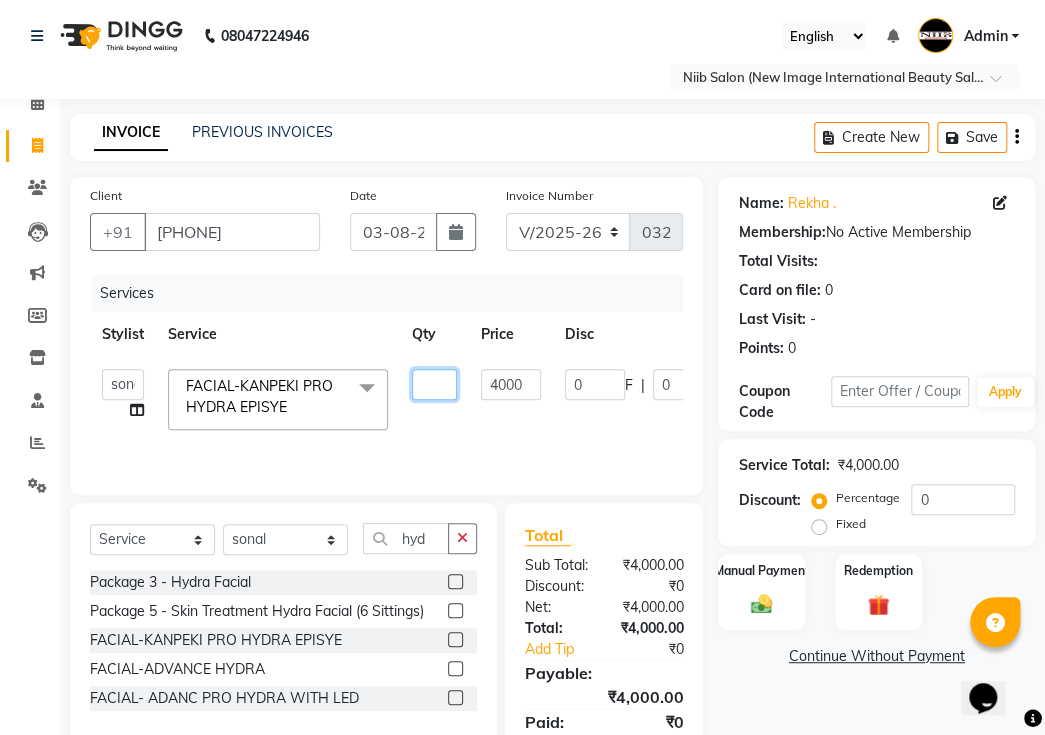 type on "5" 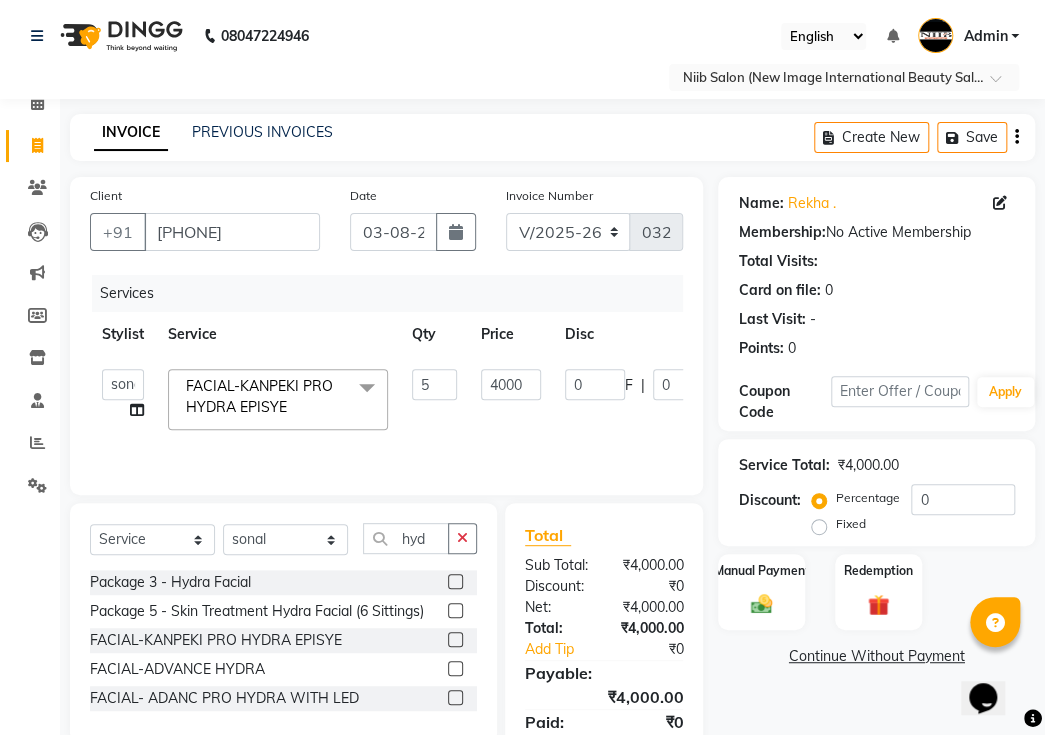 click on "Name: [FIRST] . Membership:  No Active Membership  Total Visits:   Card on file:  0 Last Visit:   - Points:   0  Coupon Code Apply Service Total:  ₹4,000.00  Discount:  Percentage   Fixed  0 Manual Payment Redemption  Continue Without Payment" 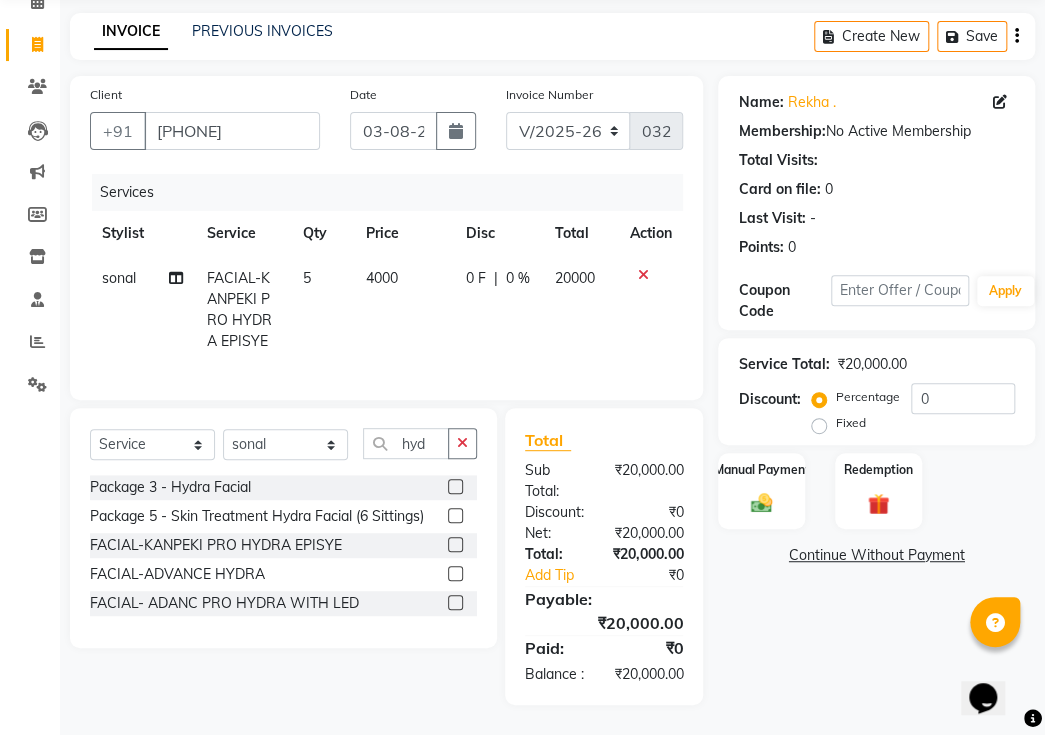 scroll, scrollTop: 109, scrollLeft: 0, axis: vertical 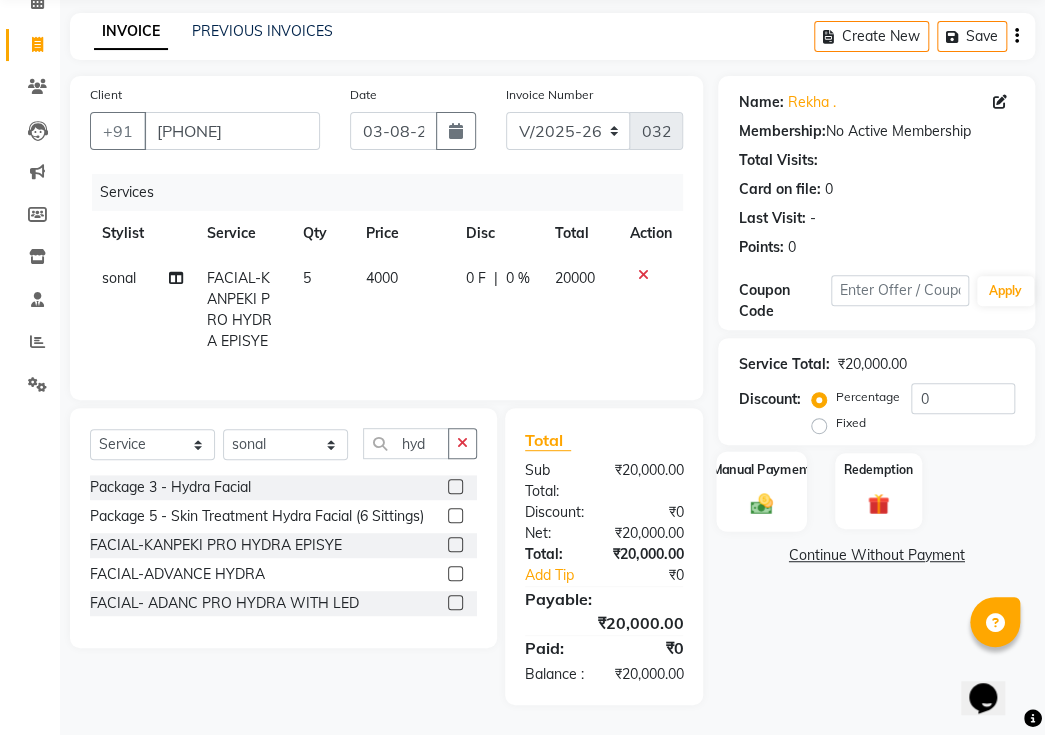 click 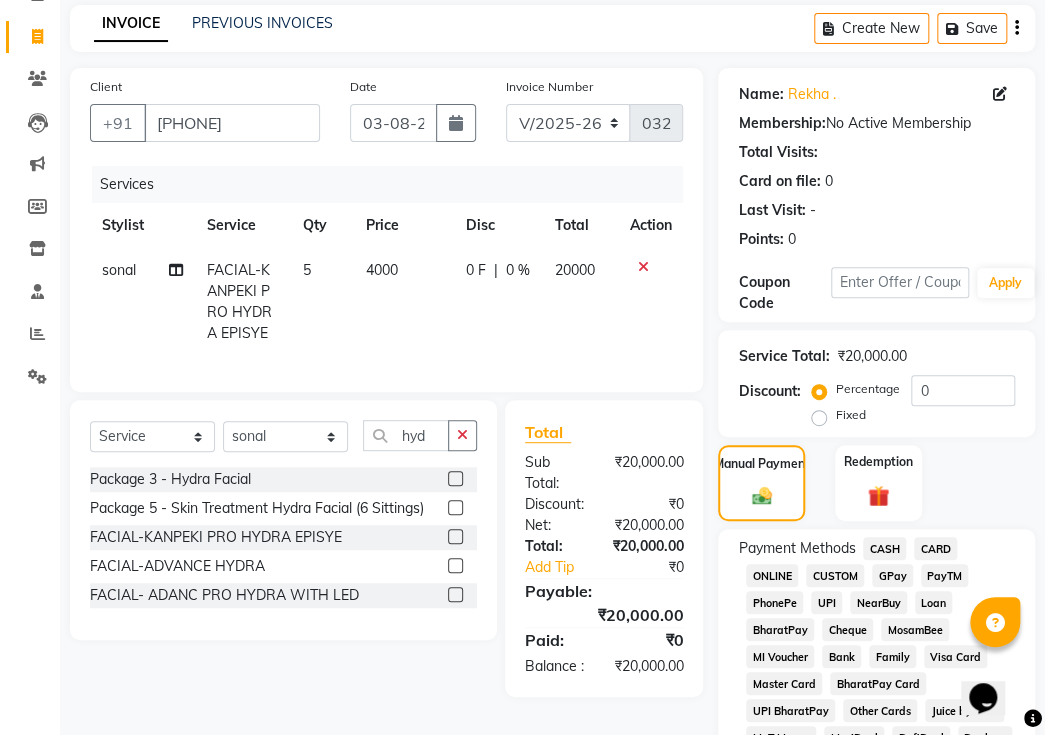 click on "Fixed" 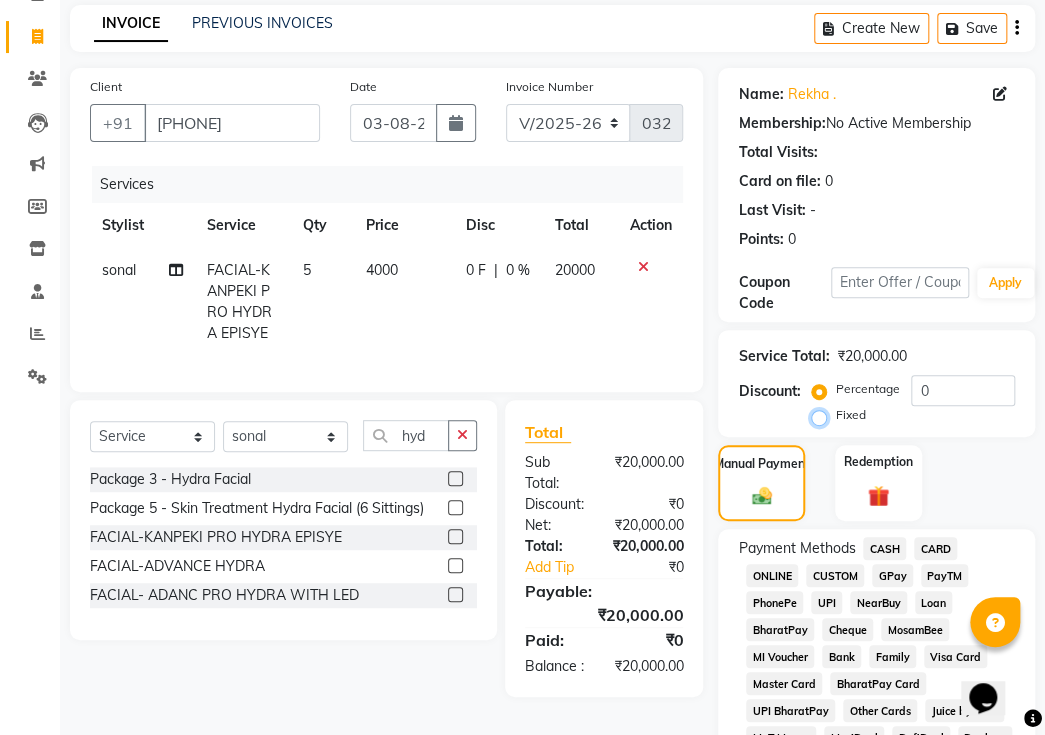 click on "Fixed" at bounding box center [823, 415] 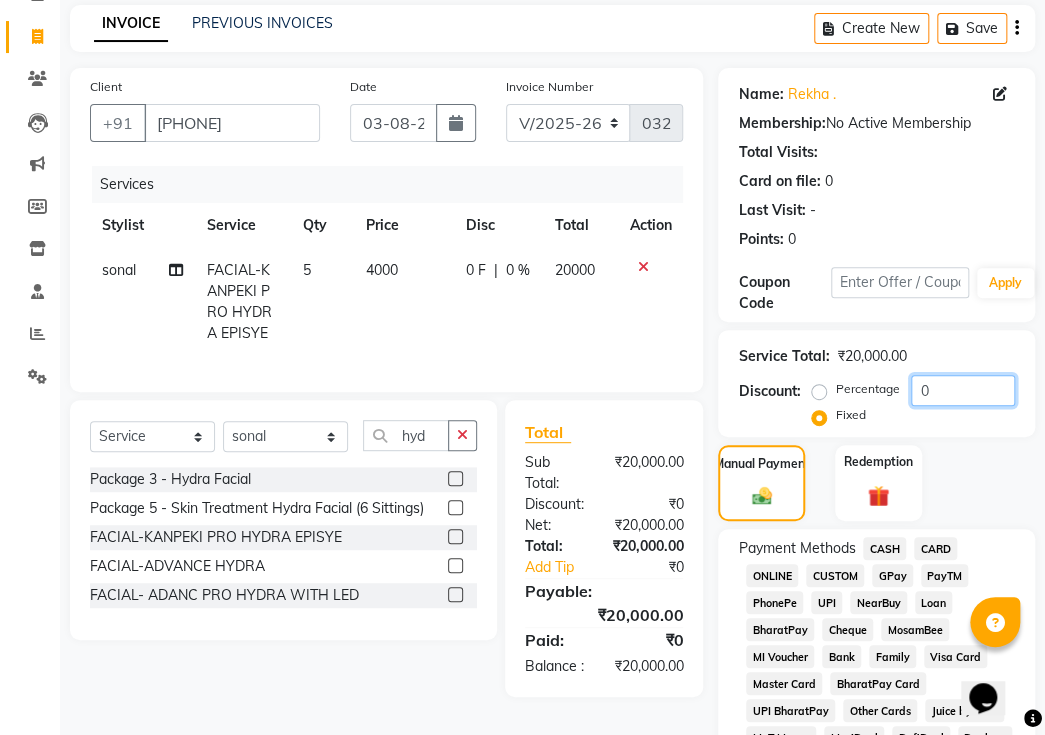 click on "0" 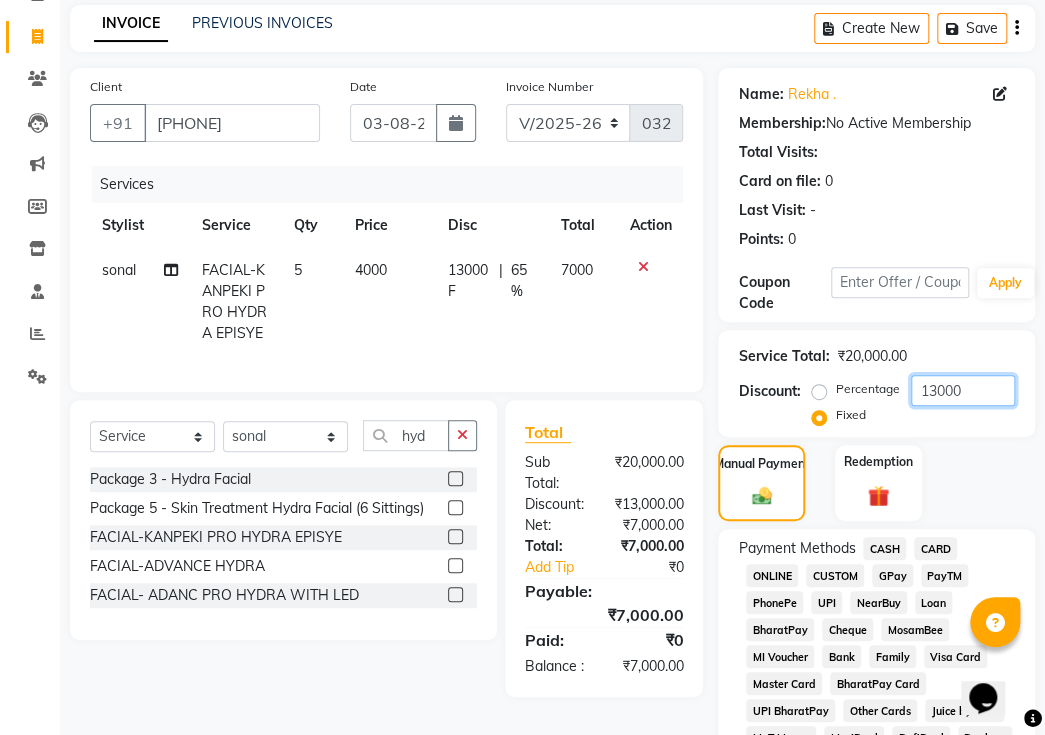 type on "13000" 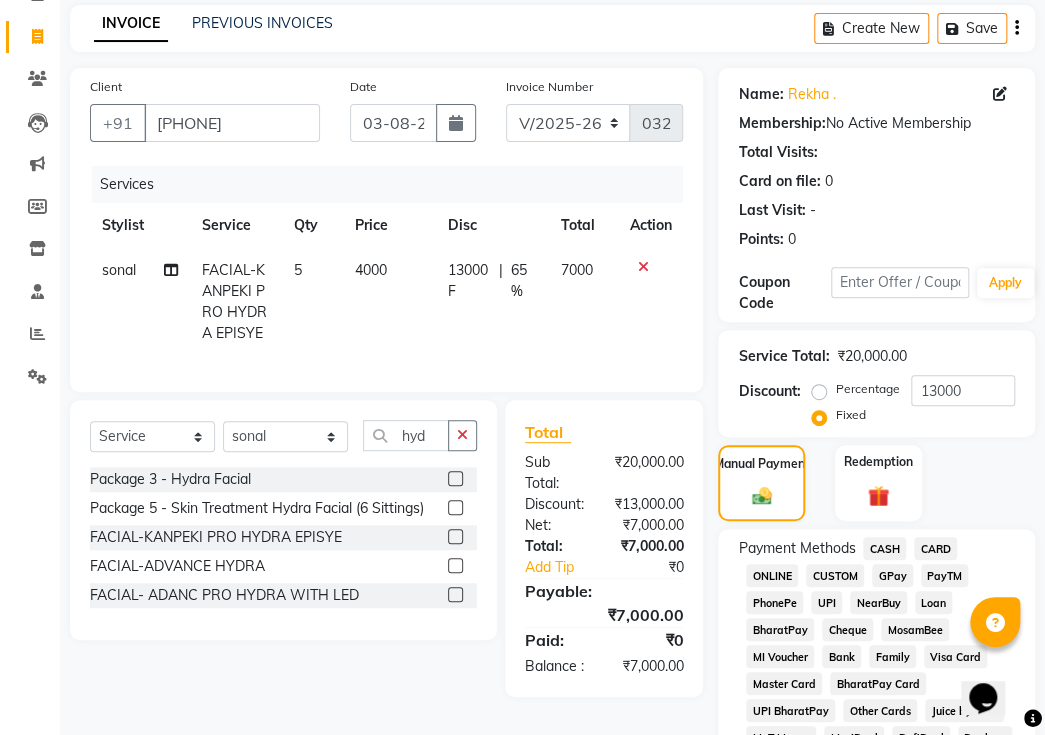 click on "GPay" 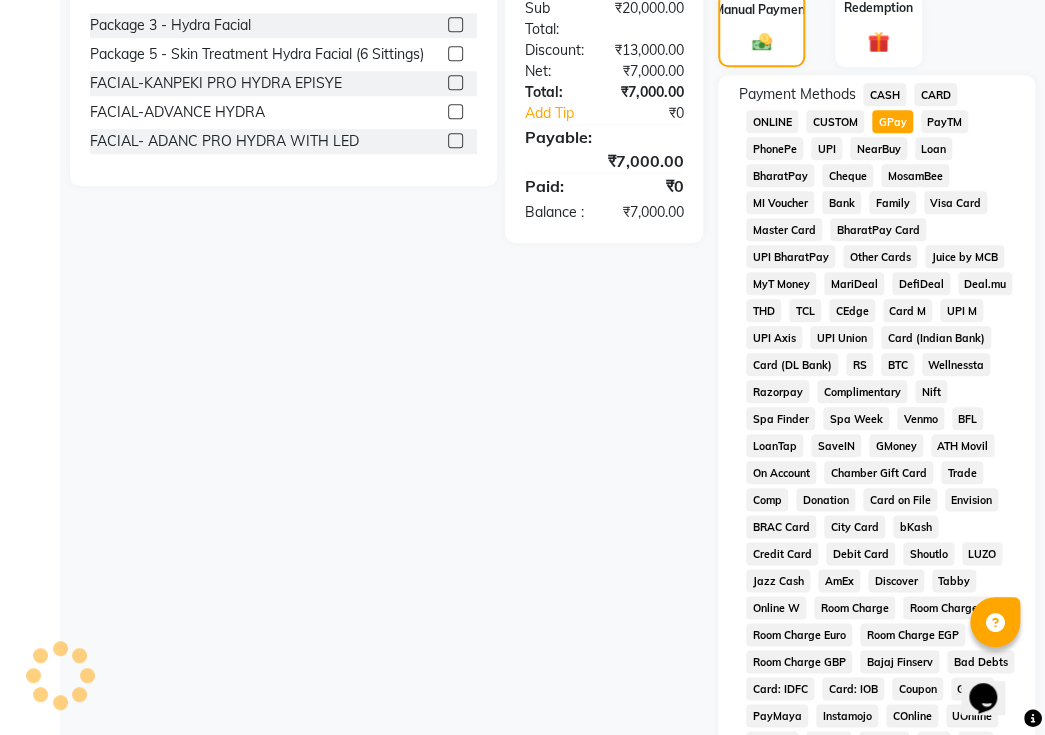 scroll, scrollTop: 1018, scrollLeft: 0, axis: vertical 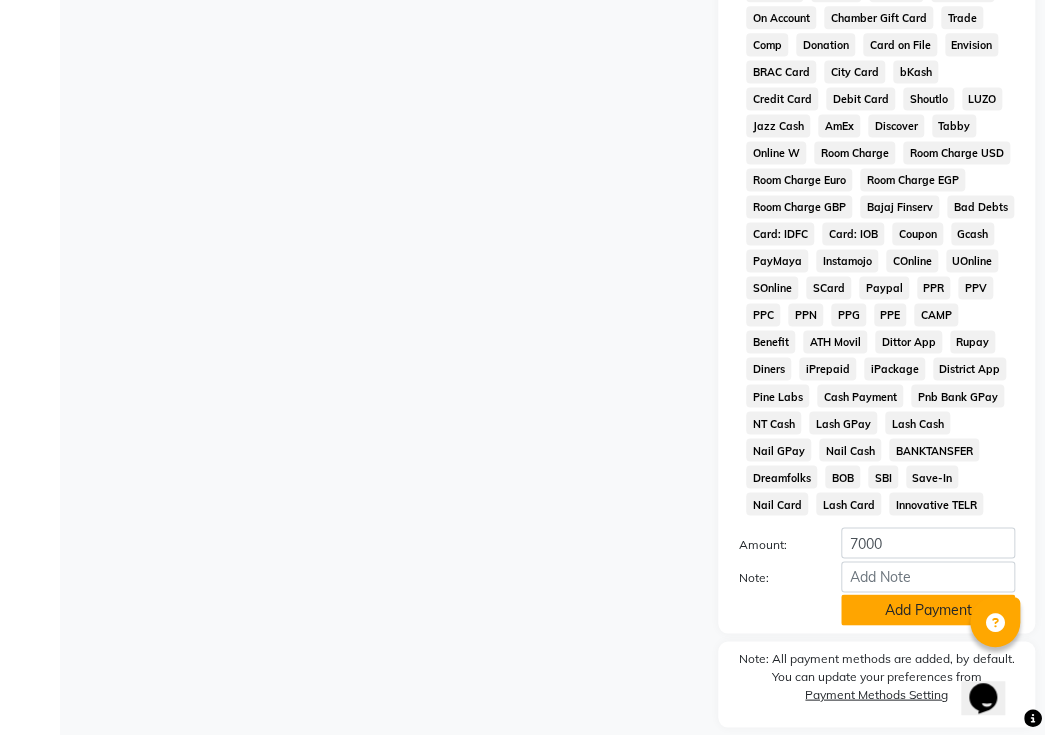 click on "Add Payment" 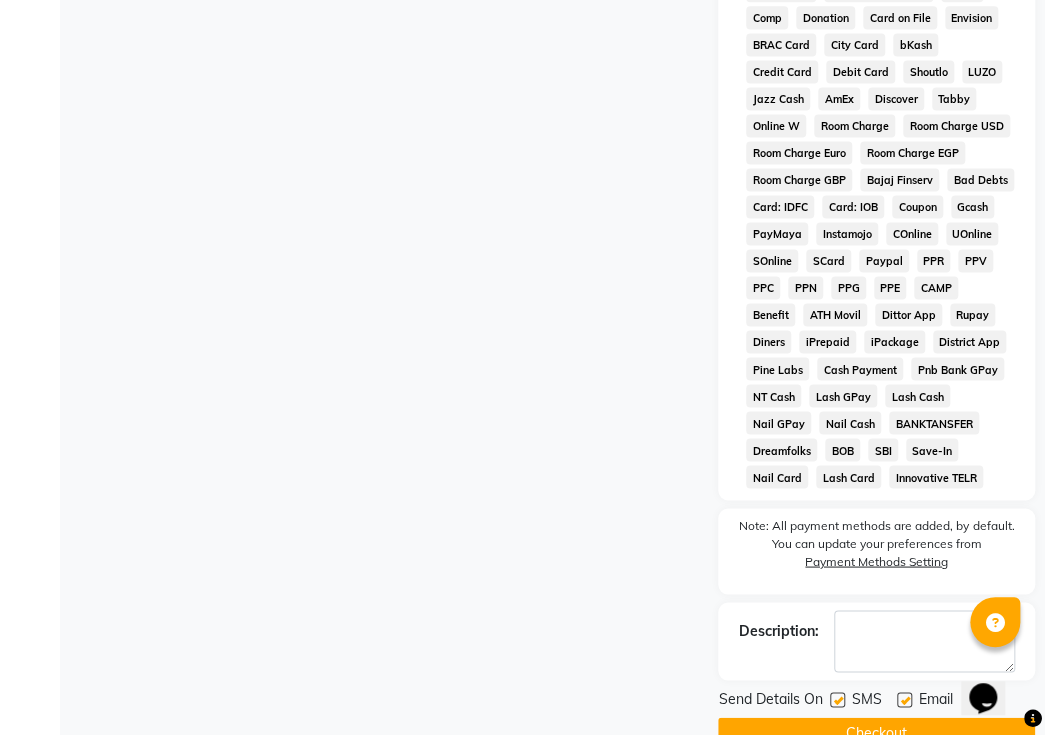 scroll, scrollTop: 1066, scrollLeft: 0, axis: vertical 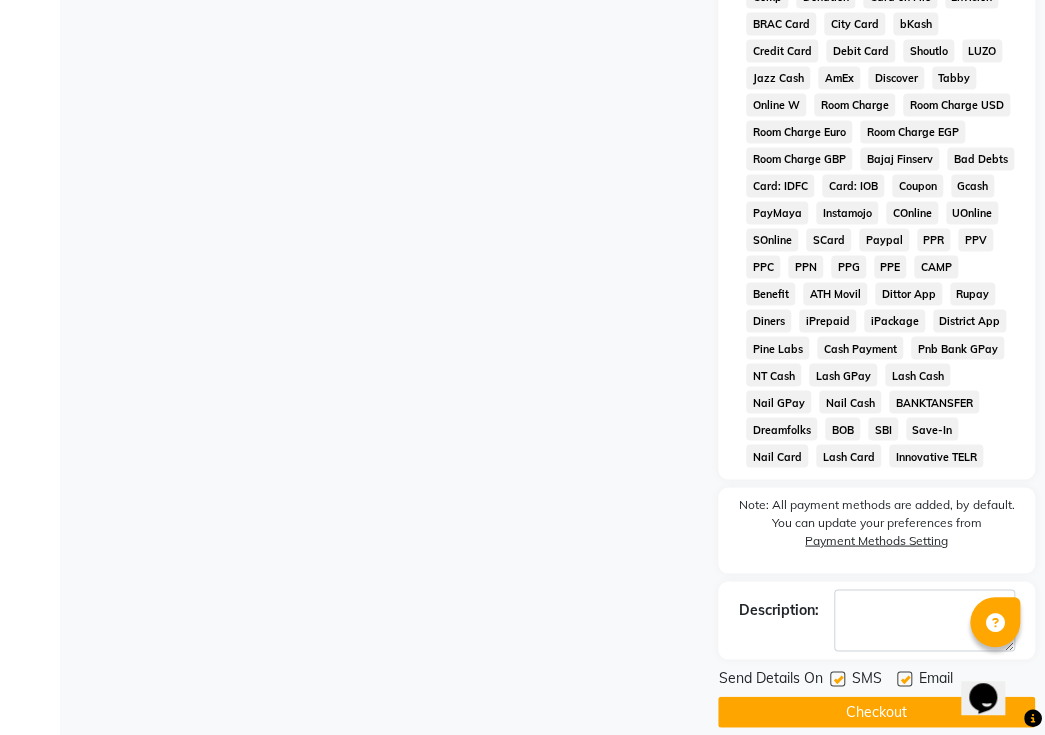 click on "SMS" 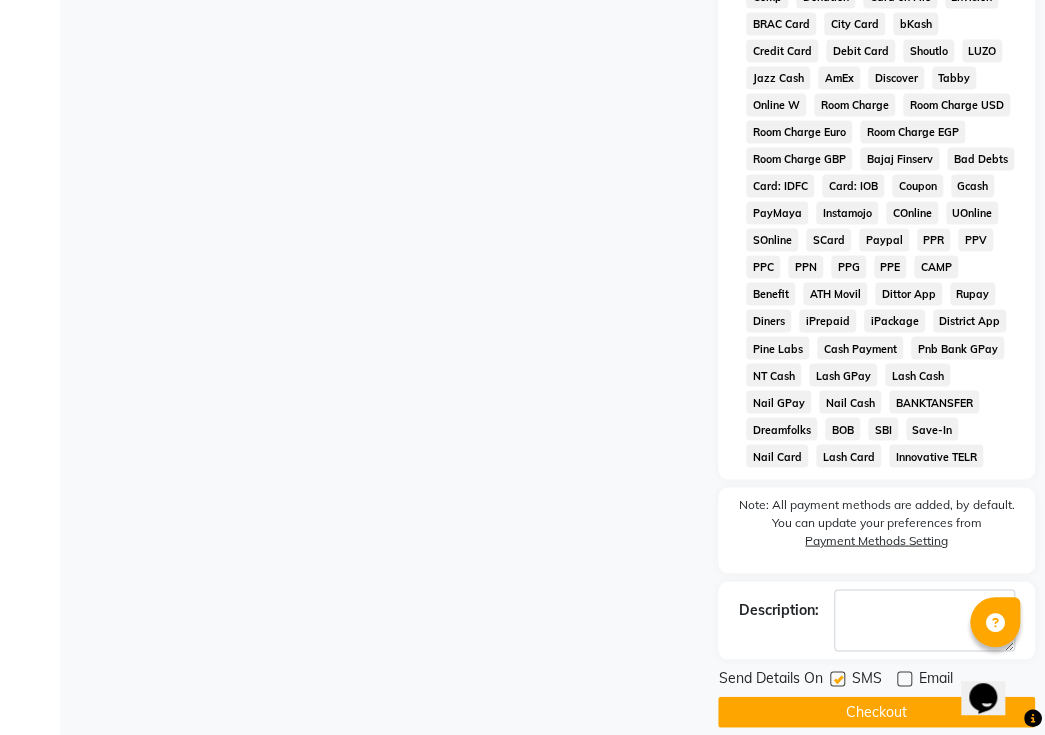 click 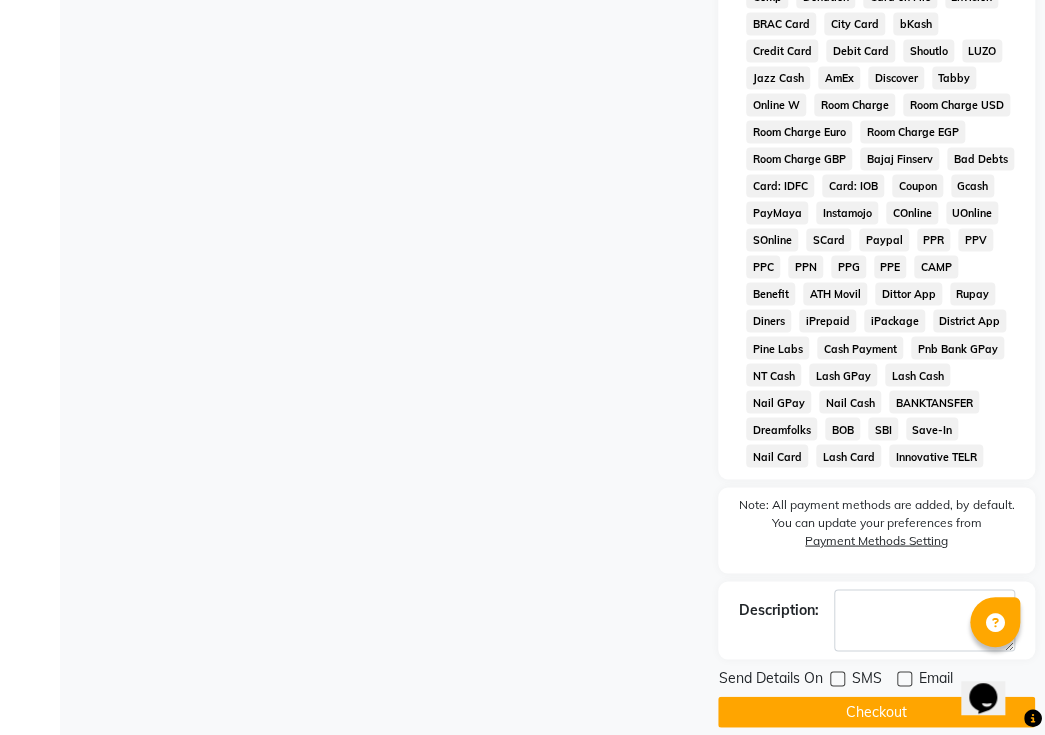 click on "Checkout" 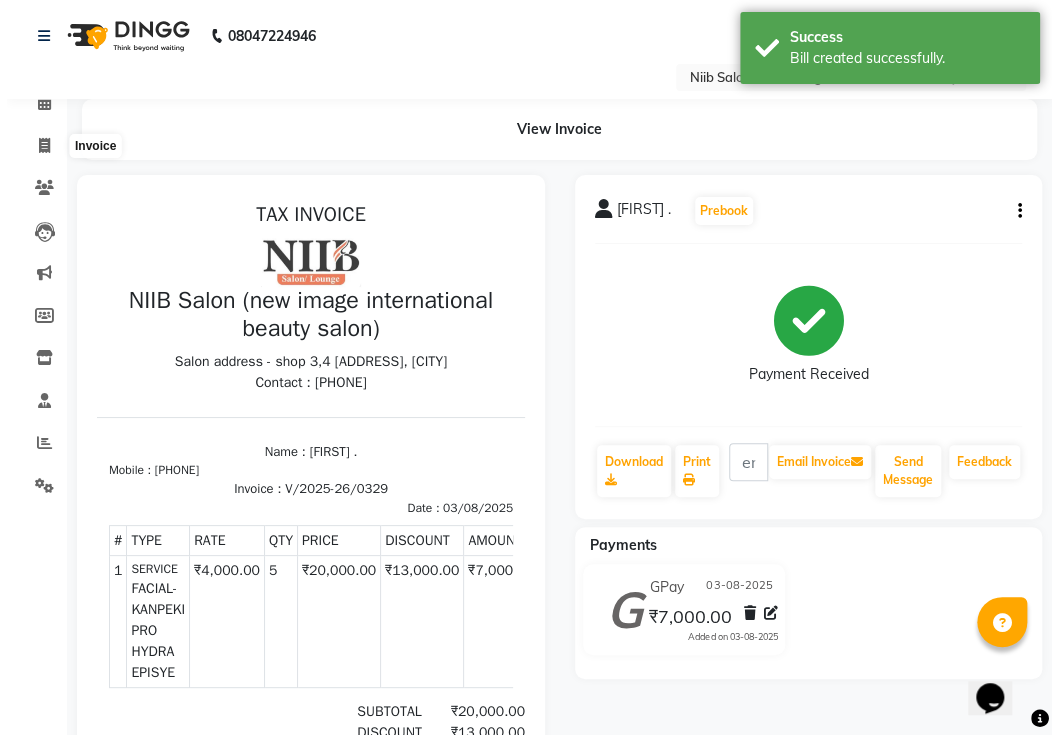 scroll, scrollTop: 0, scrollLeft: 0, axis: both 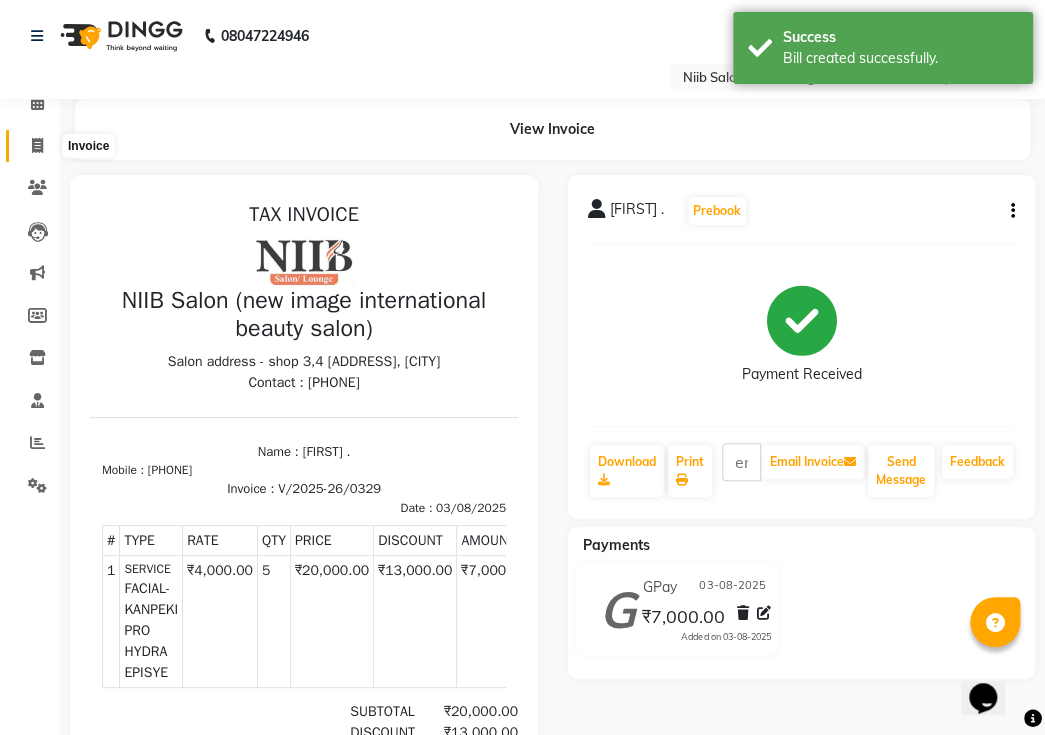 click 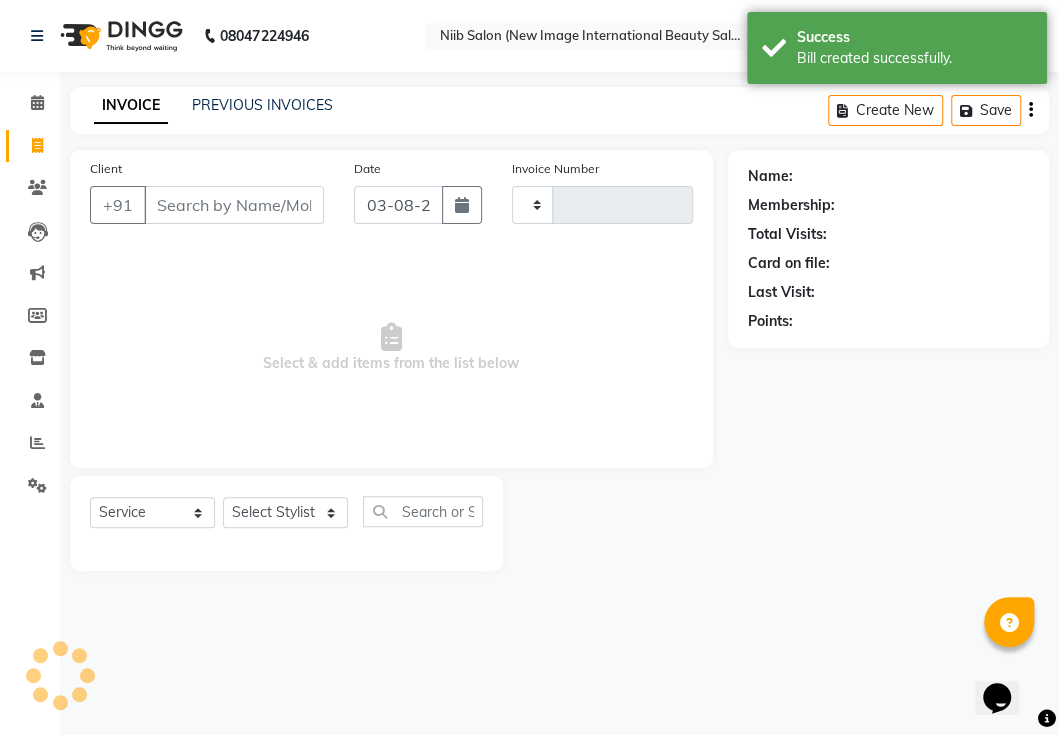 type on "0330" 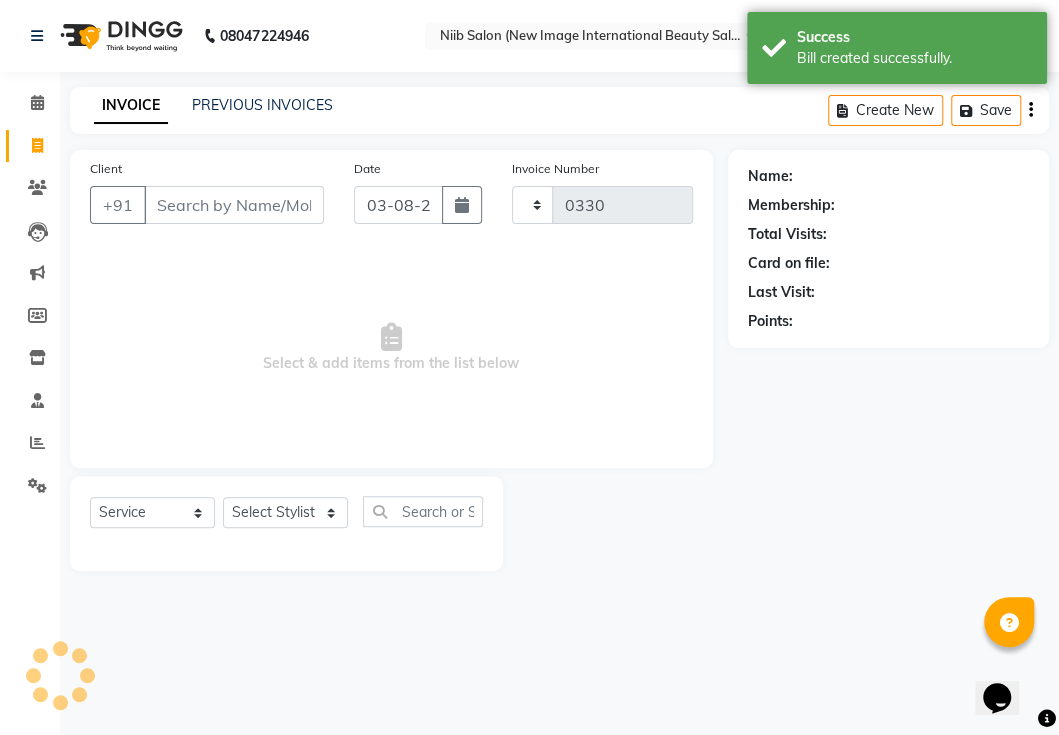 select on "5739" 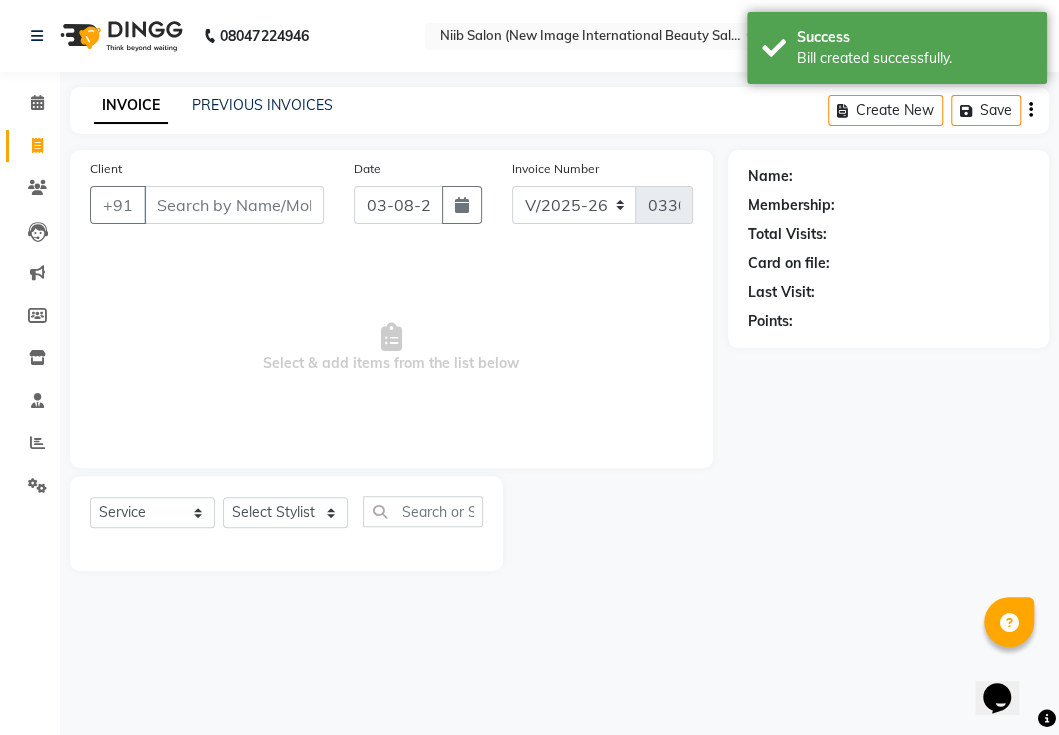 select on "P" 